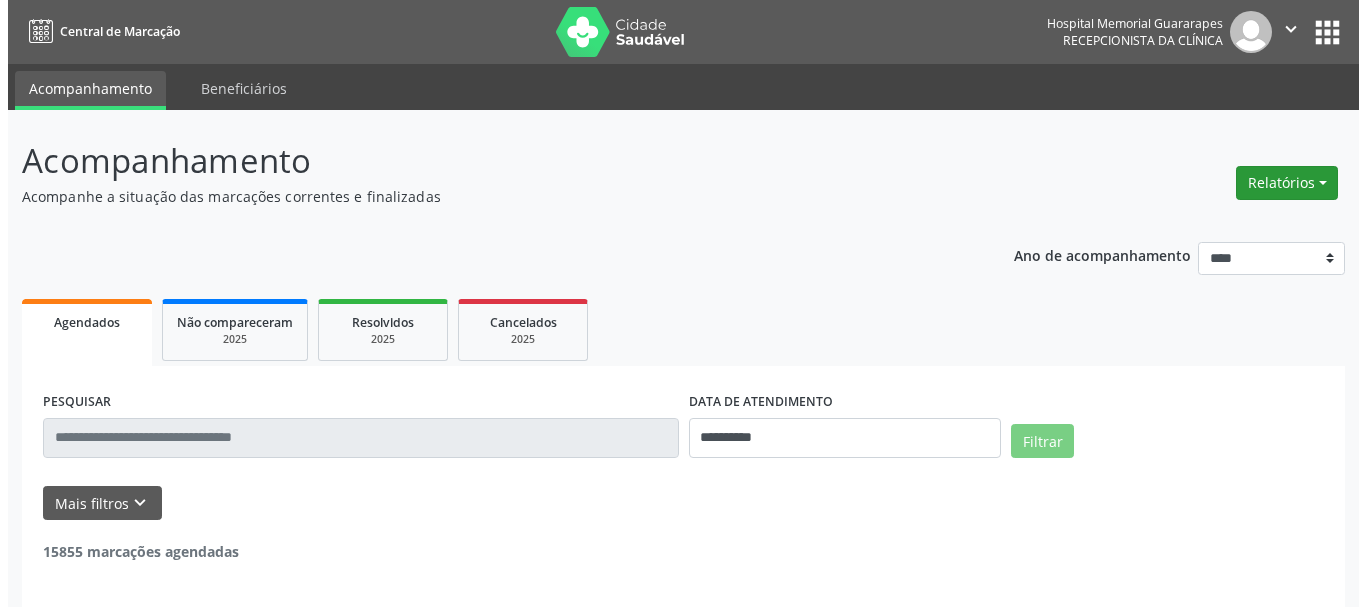 scroll, scrollTop: 0, scrollLeft: 0, axis: both 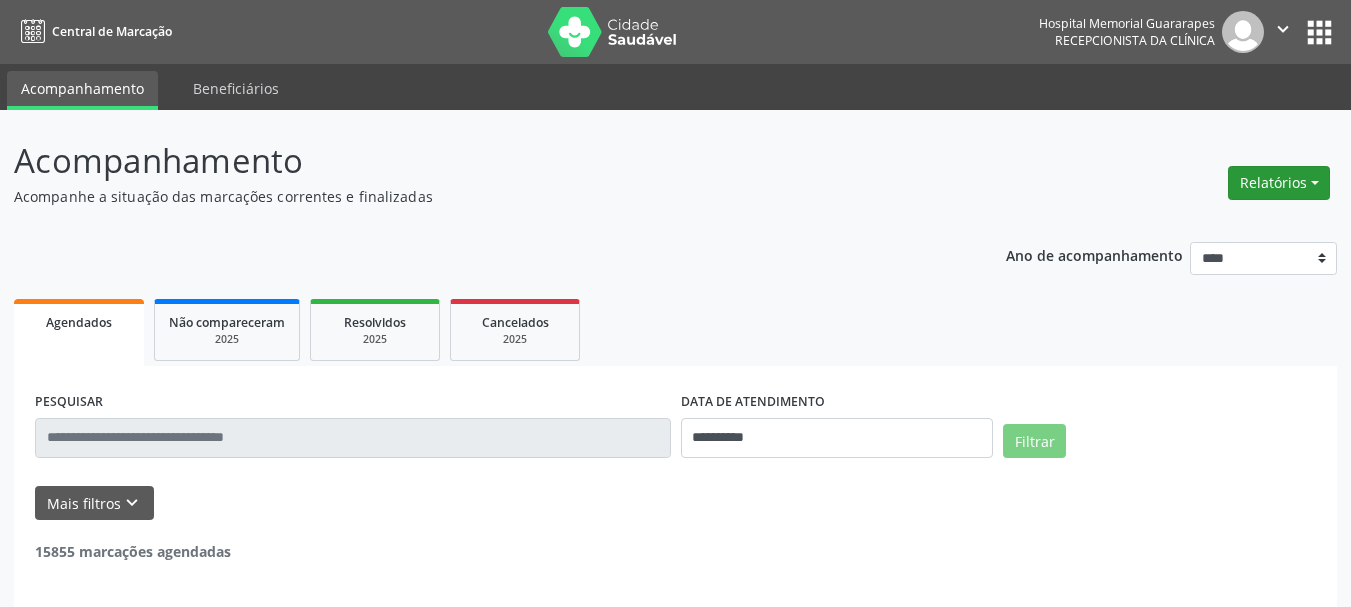 click on "Relatórios" at bounding box center [1279, 183] 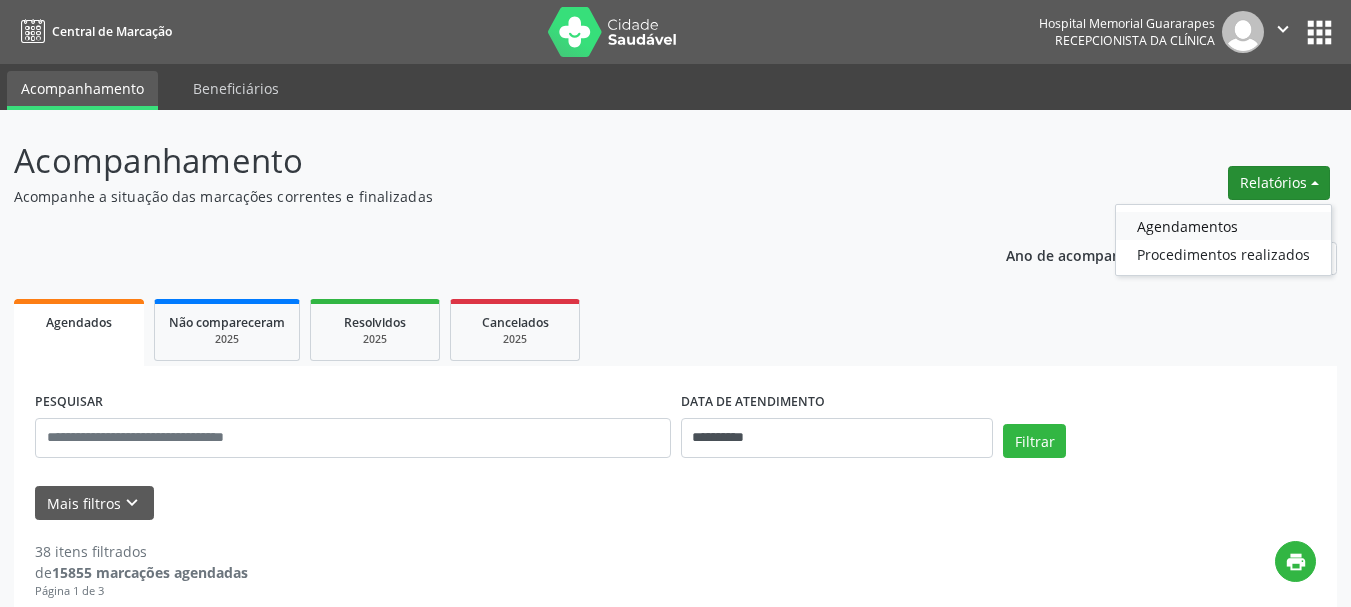 click on "Agendamentos" at bounding box center [1223, 226] 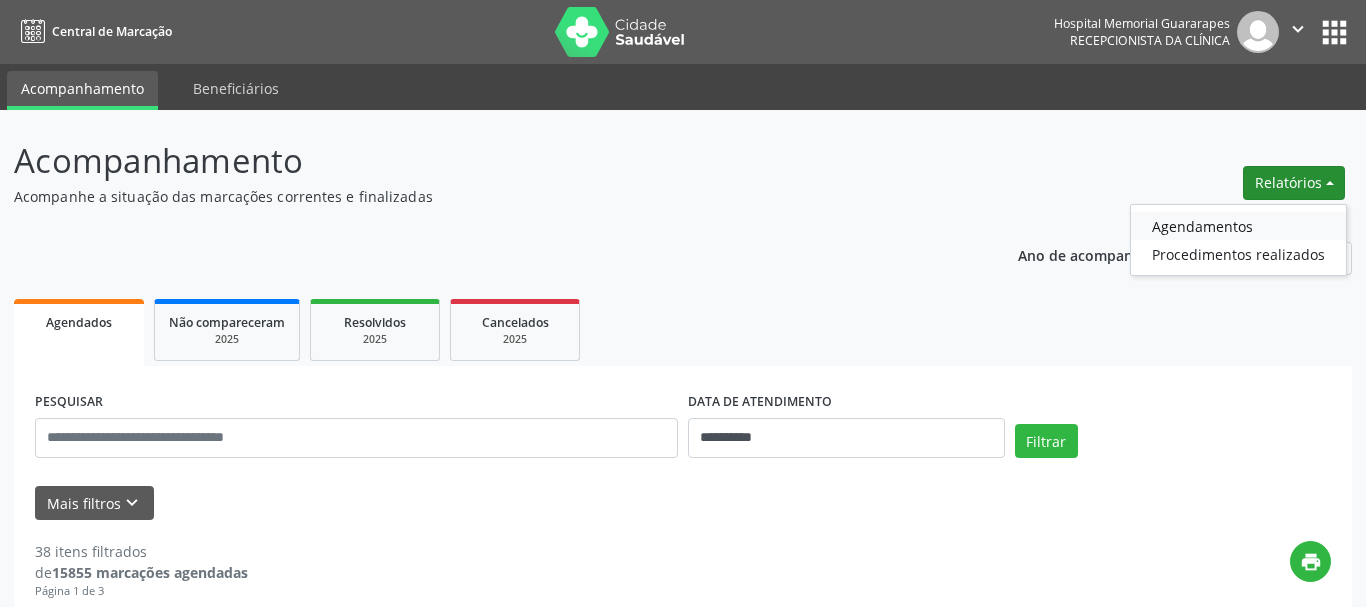 select on "*" 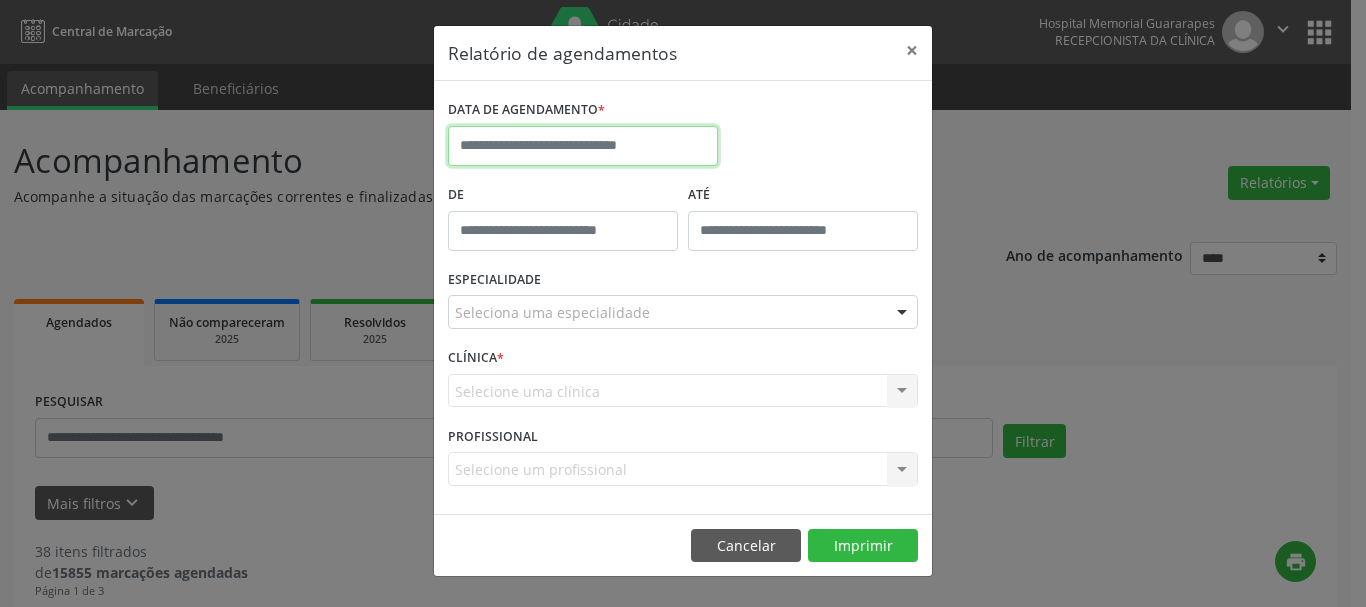 click 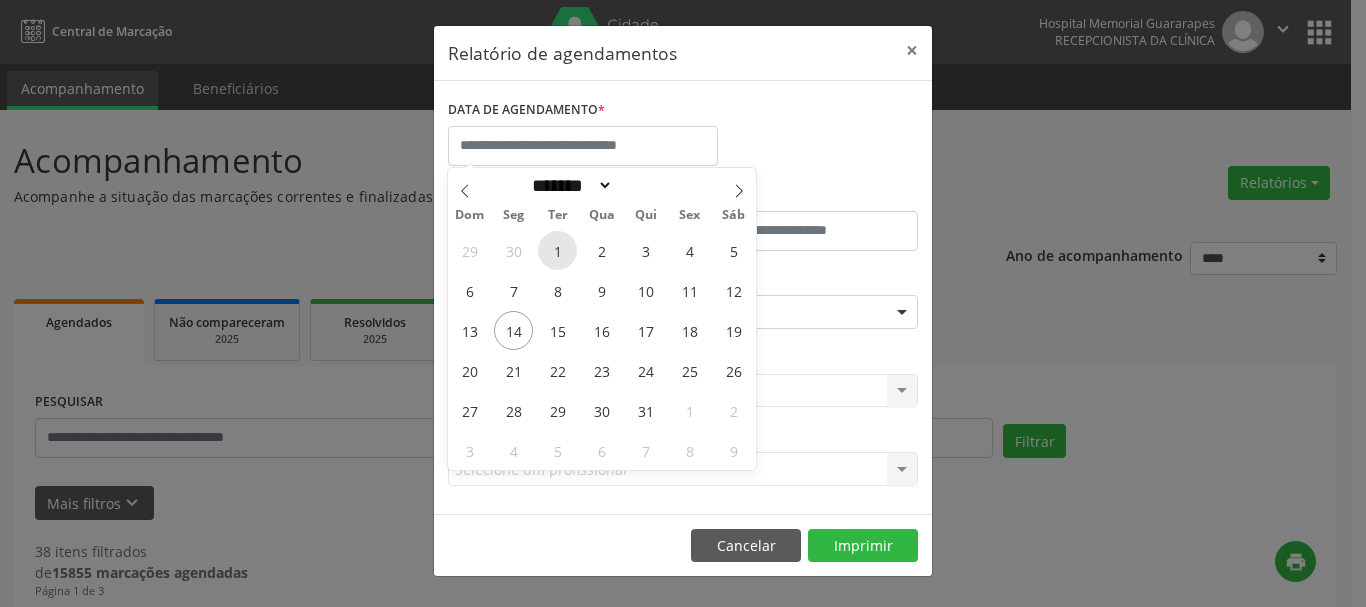 click on "1" at bounding box center (557, 250) 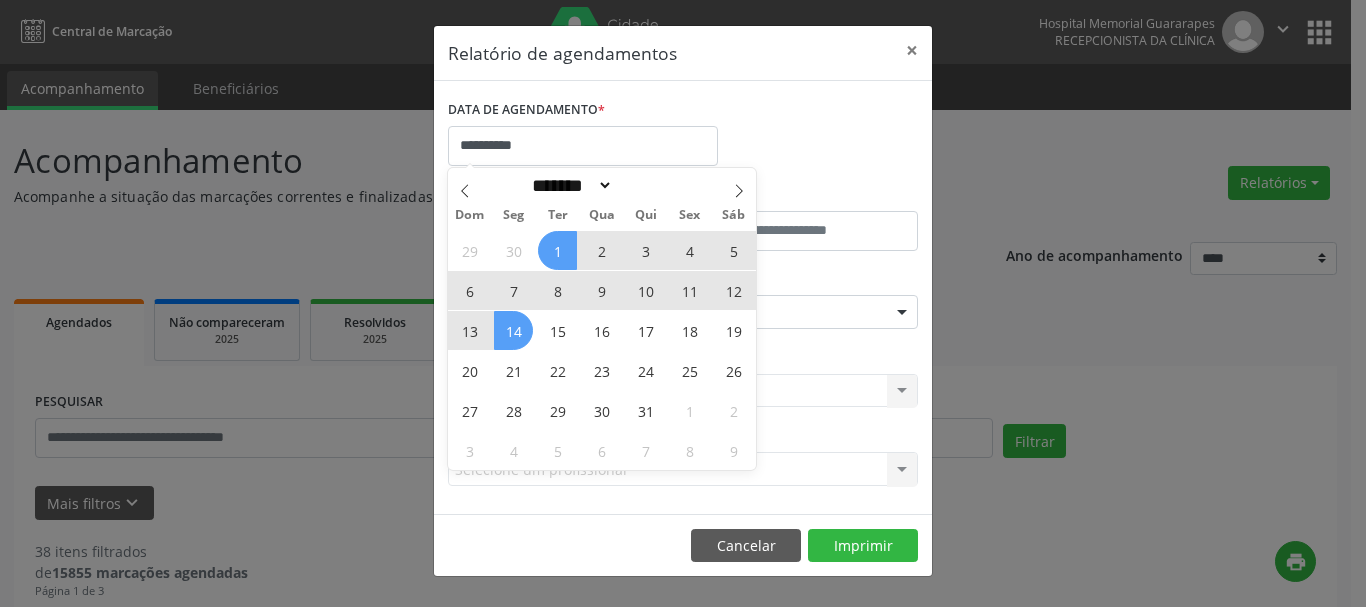 click on "29 30 1 2 3 4 5 6 7 8 9 10 11 12 13 14 15 16 17 18 19 20 21 22 23 24 25 26 27 28 29 30 31 1 2 3 4 5 6 7 8 9" at bounding box center [602, 350] 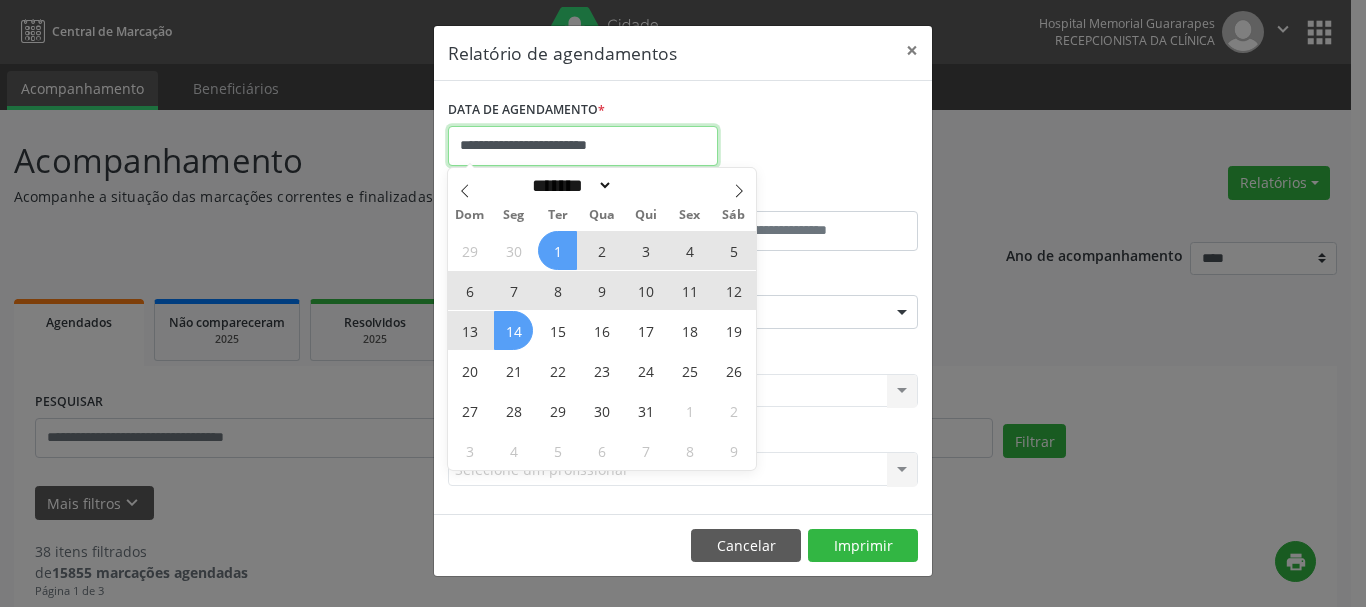 drag, startPoint x: 595, startPoint y: 133, endPoint x: 589, endPoint y: 145, distance: 13.416408 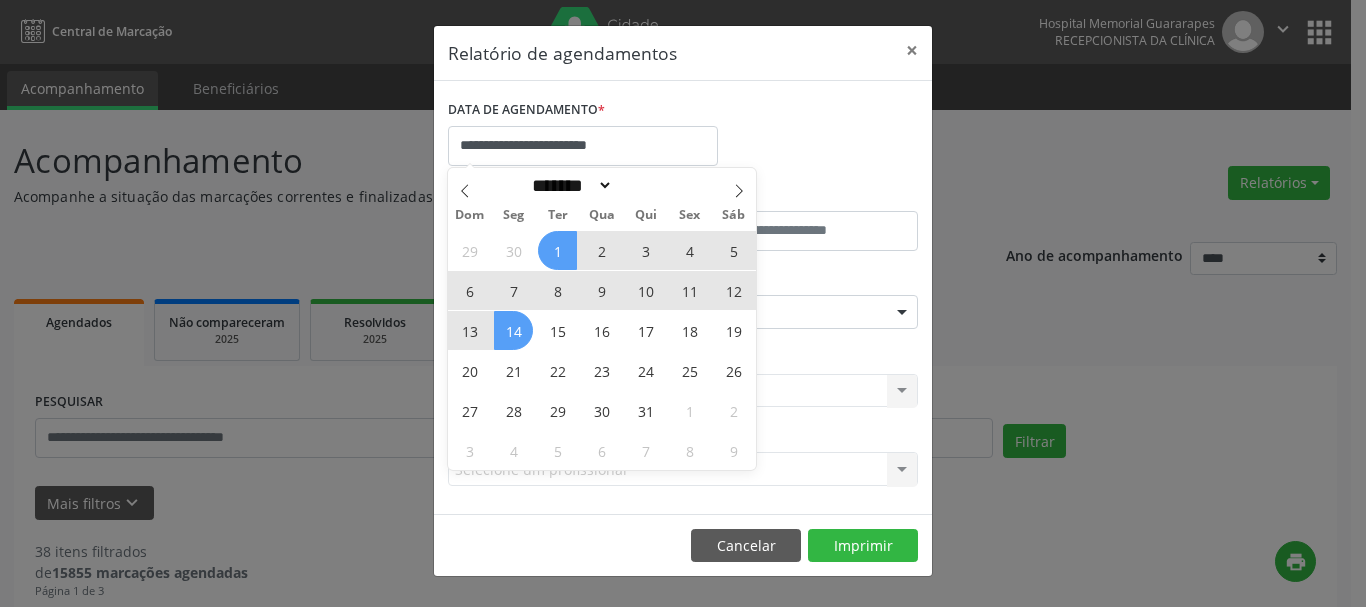 click on "14" at bounding box center (513, 330) 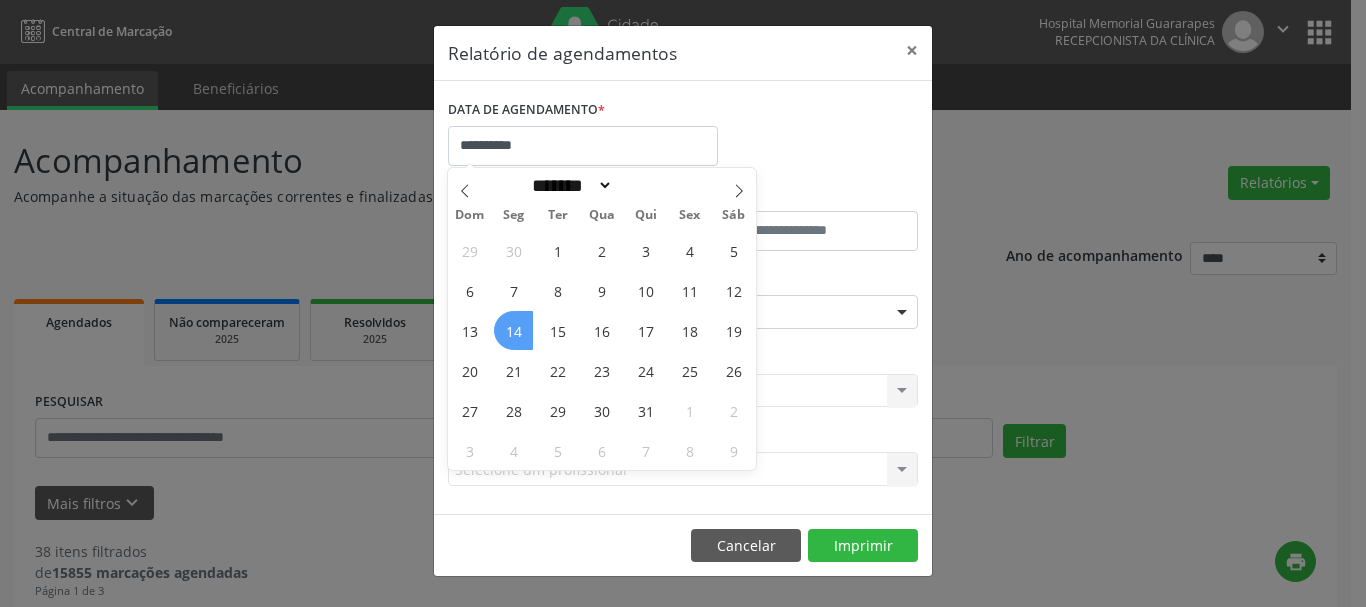 click on "14" at bounding box center [513, 330] 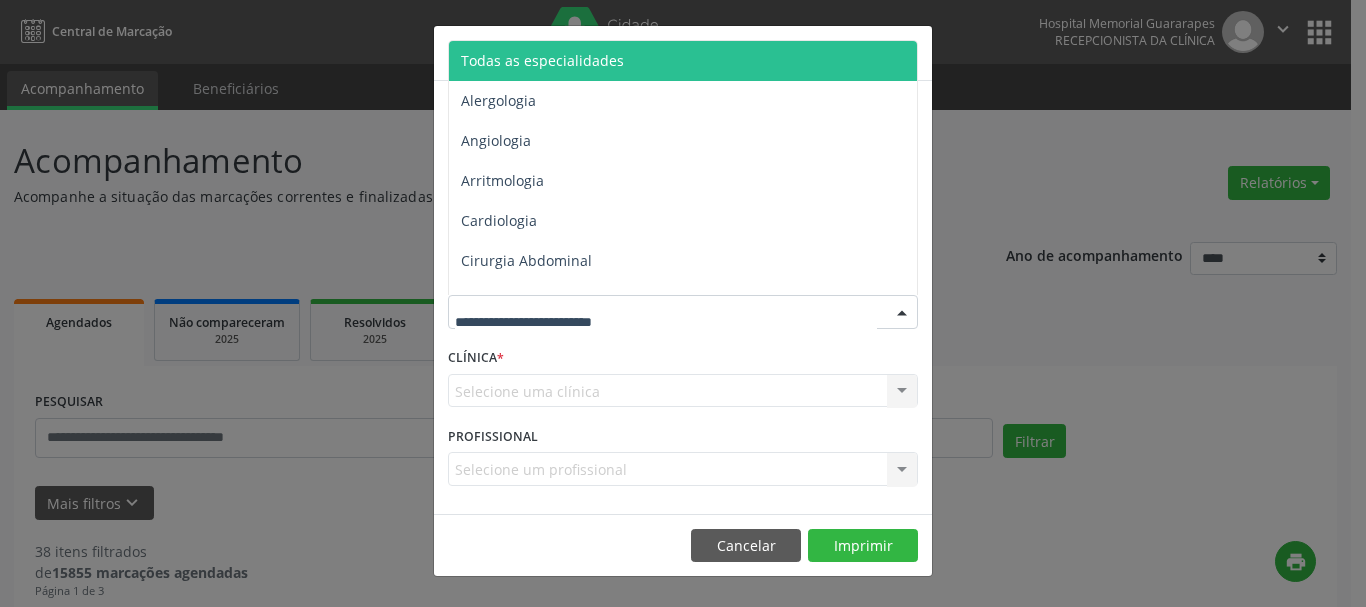 click on "Todas as especialidades" at bounding box center (684, 61) 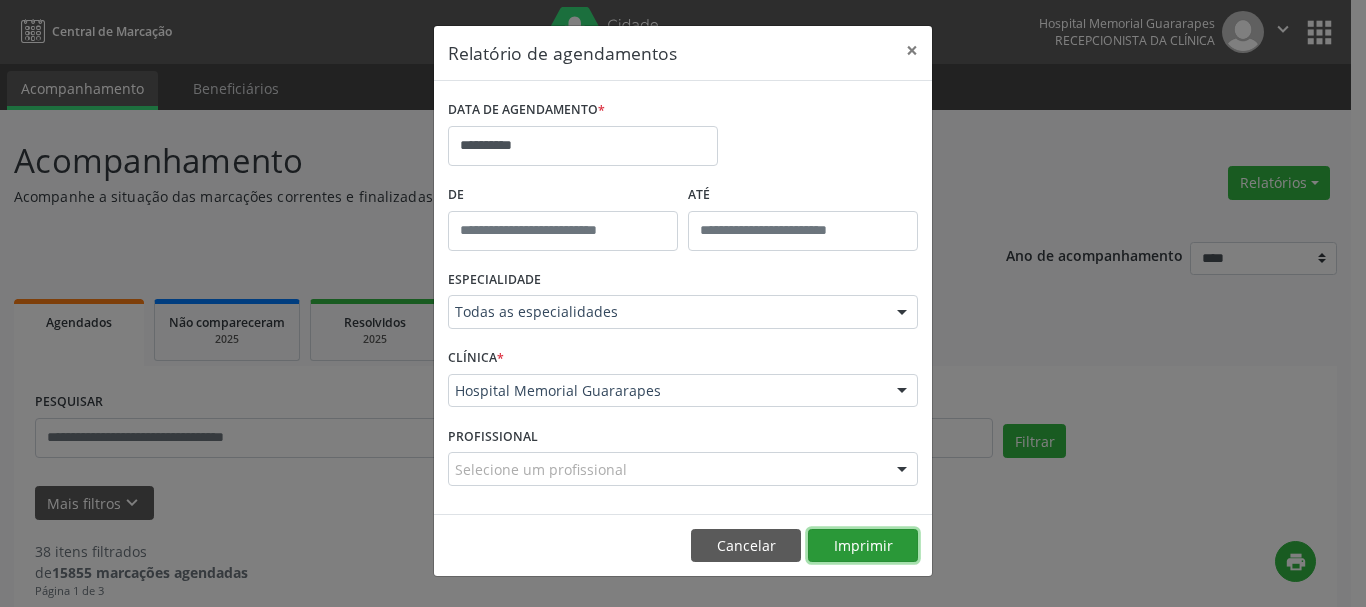 click on "Imprimir" at bounding box center (863, 546) 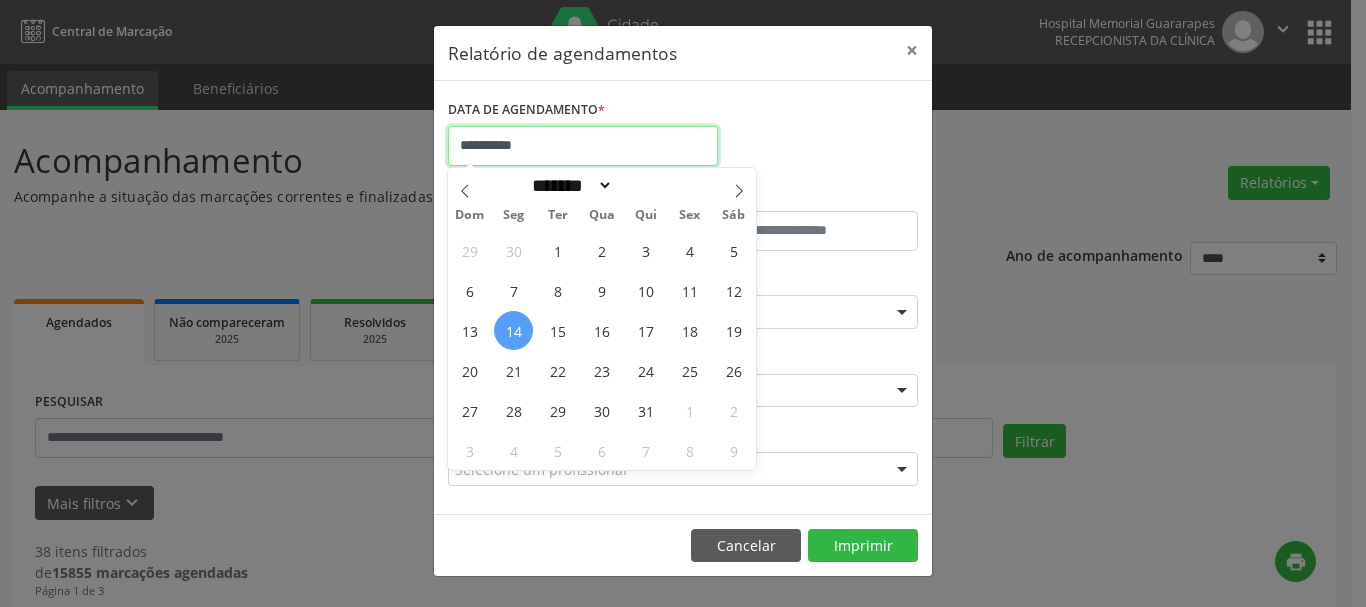 click on "**********" at bounding box center [583, 146] 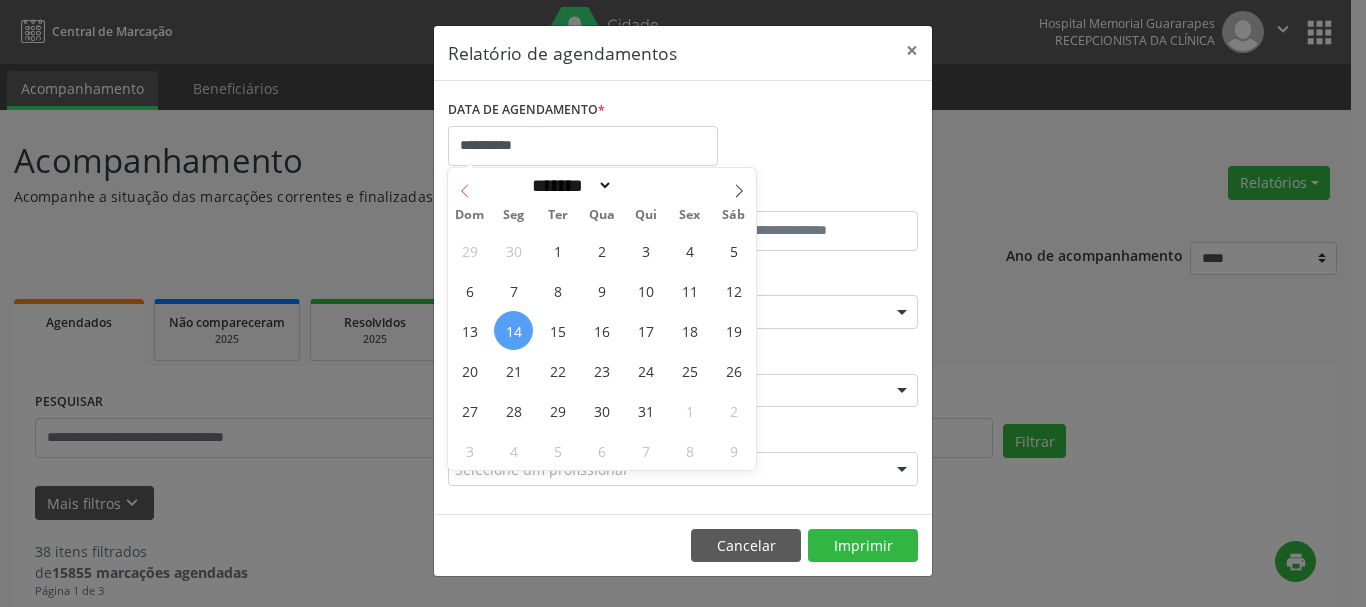 click at bounding box center (465, 185) 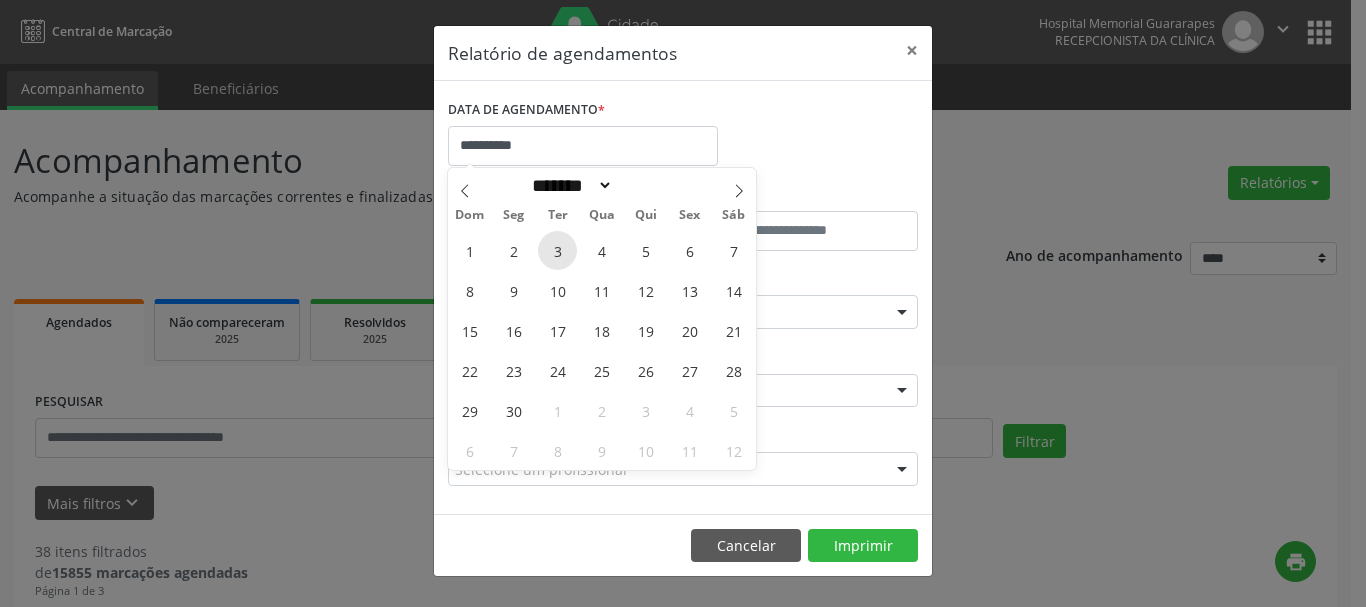 click on "3" at bounding box center [557, 250] 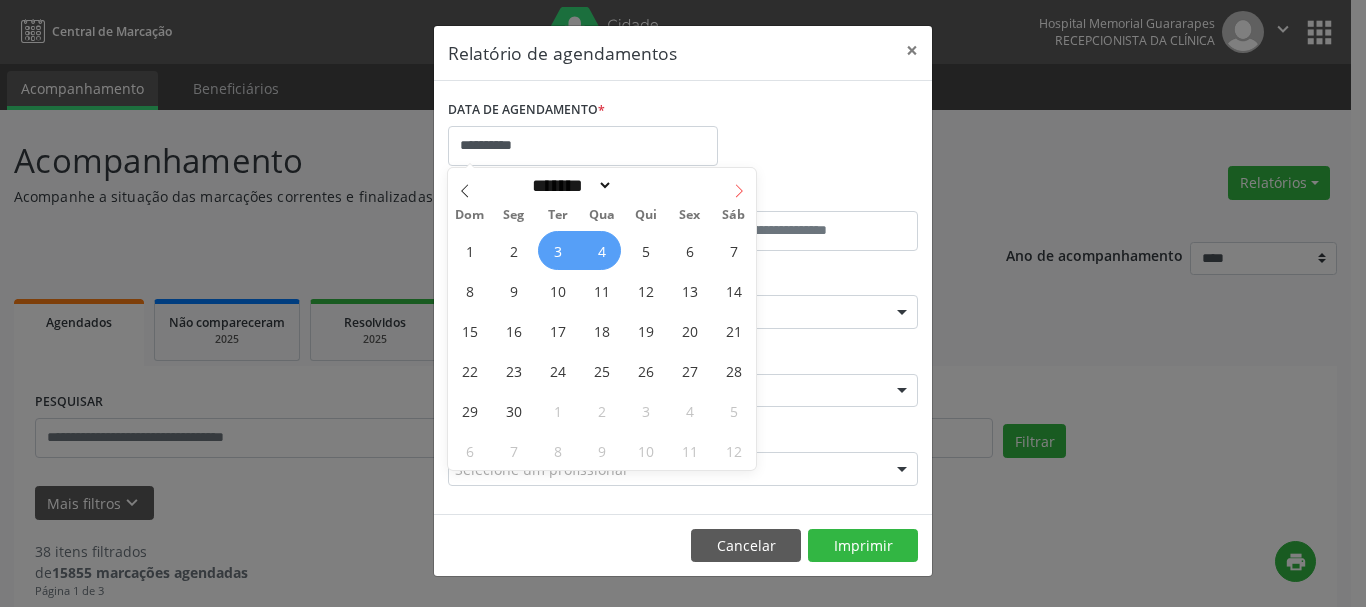 click at bounding box center (739, 185) 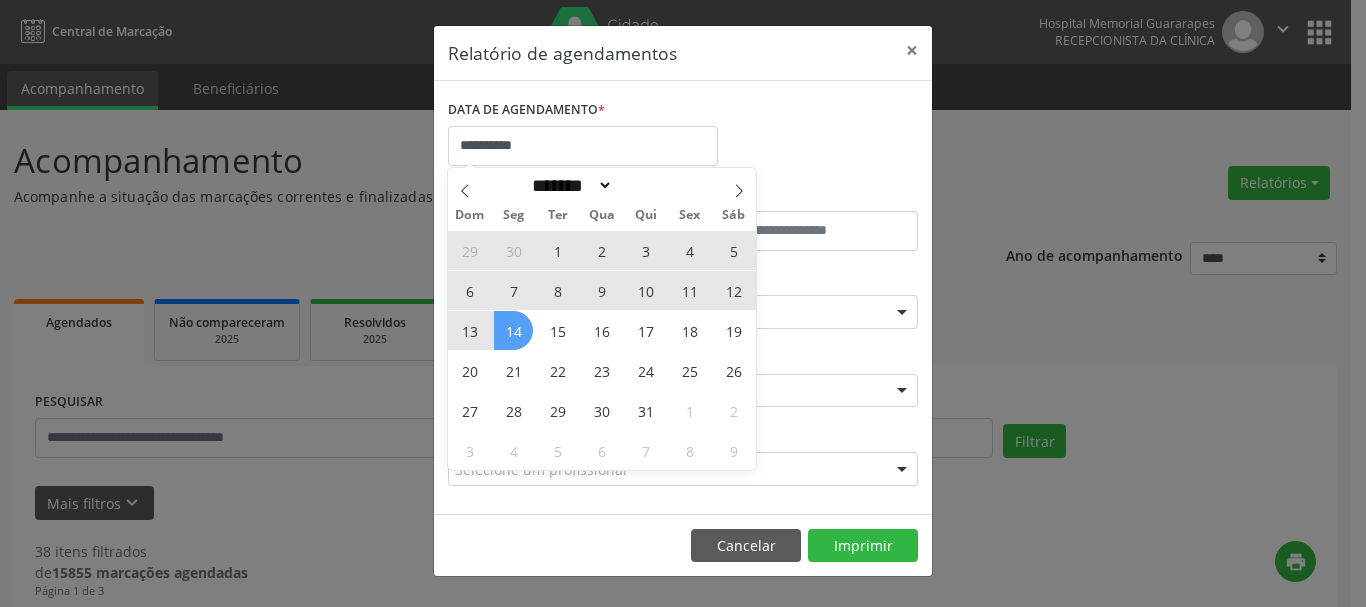 click on "14" at bounding box center (513, 330) 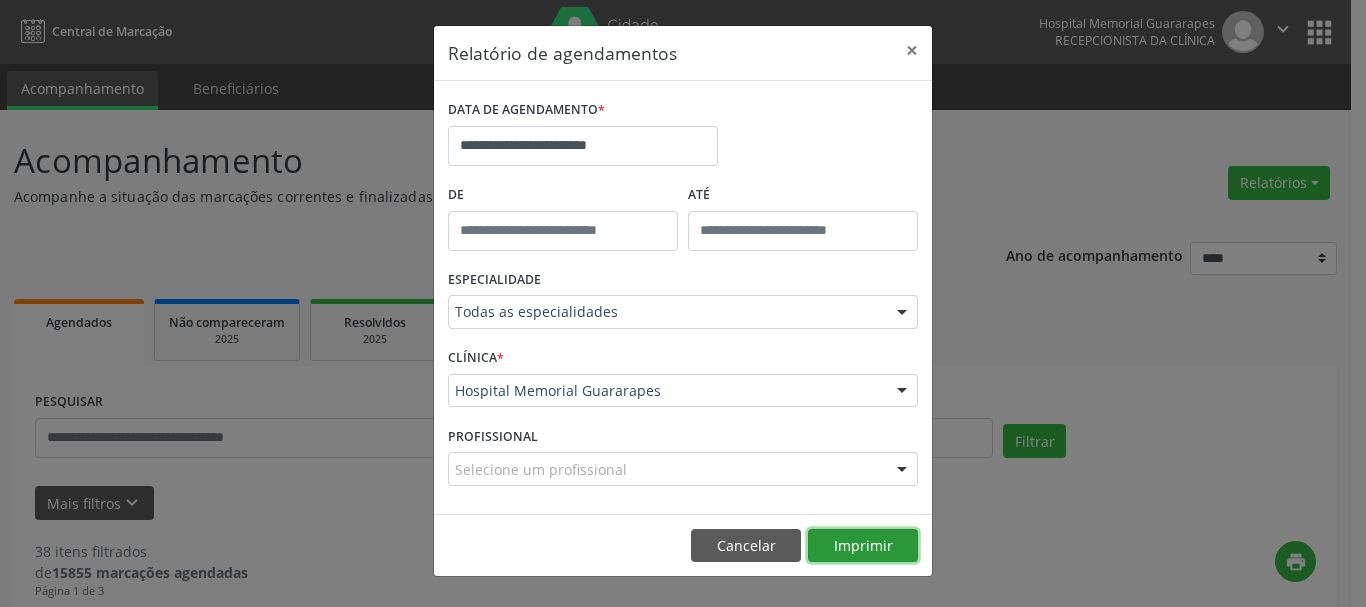 click on "Imprimir" at bounding box center [863, 546] 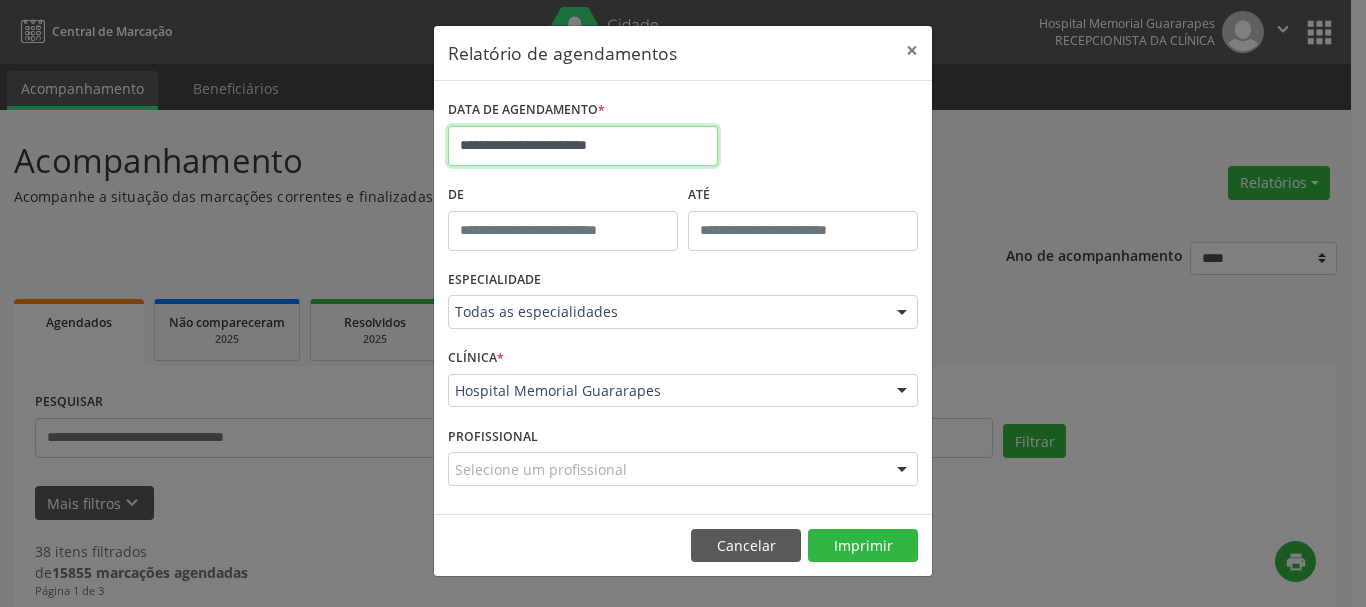 click on "**********" at bounding box center (583, 146) 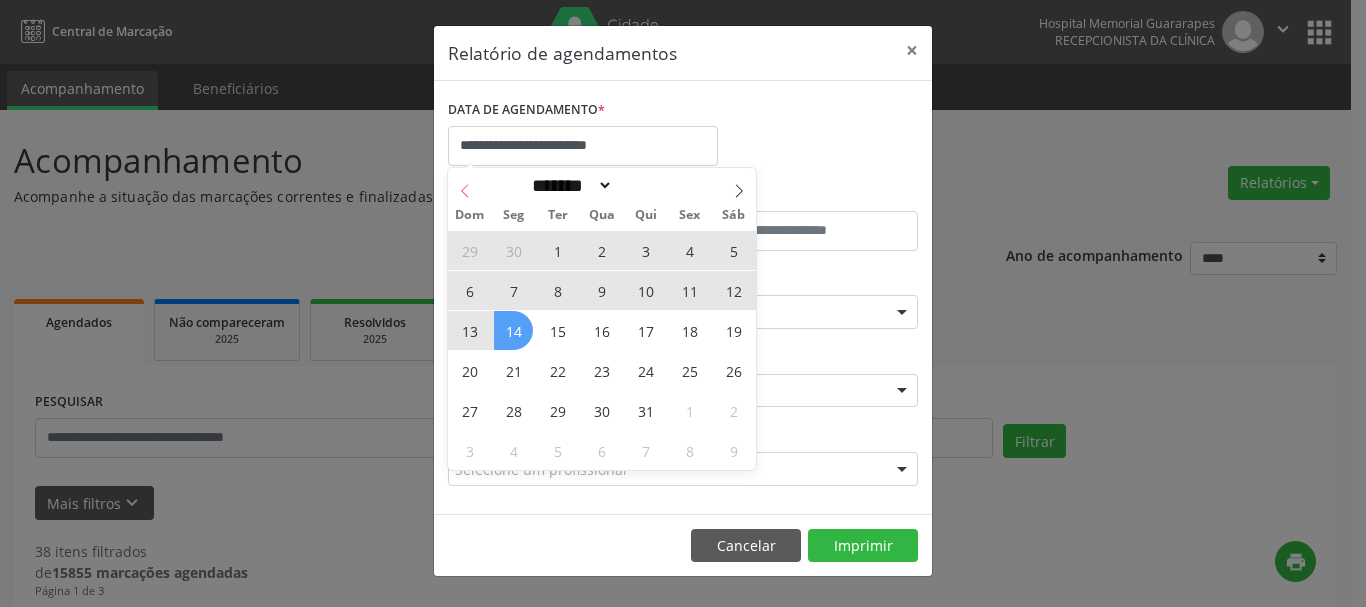 click at bounding box center (465, 185) 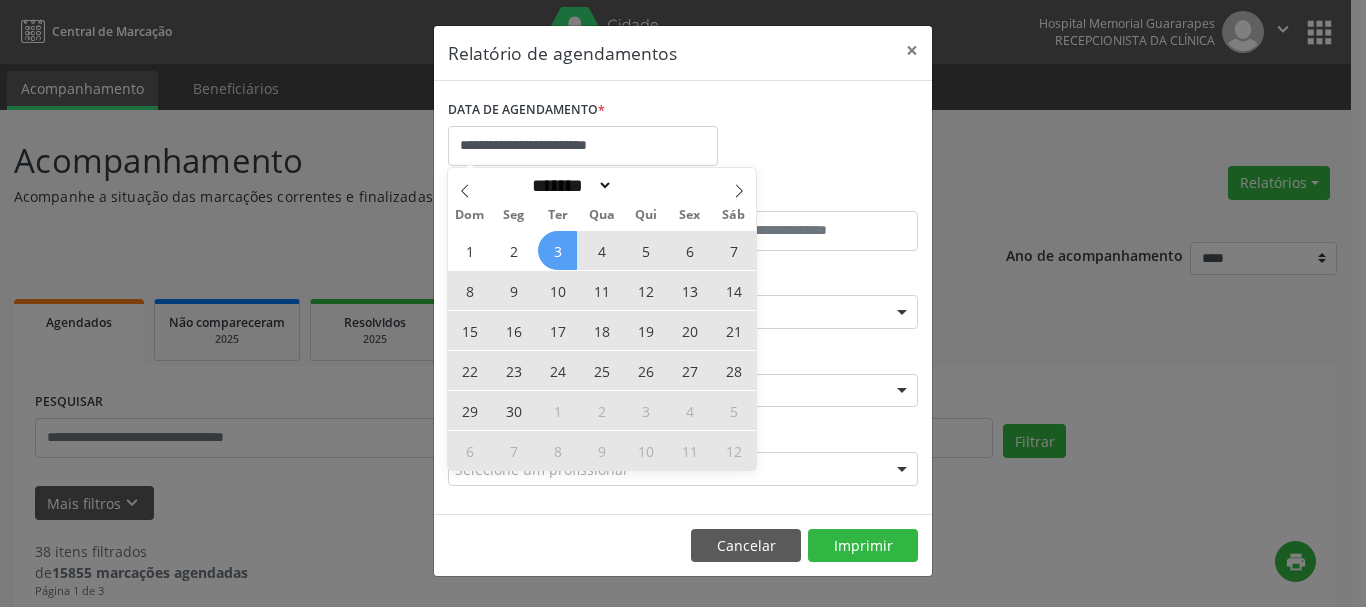 click on "3" at bounding box center (557, 250) 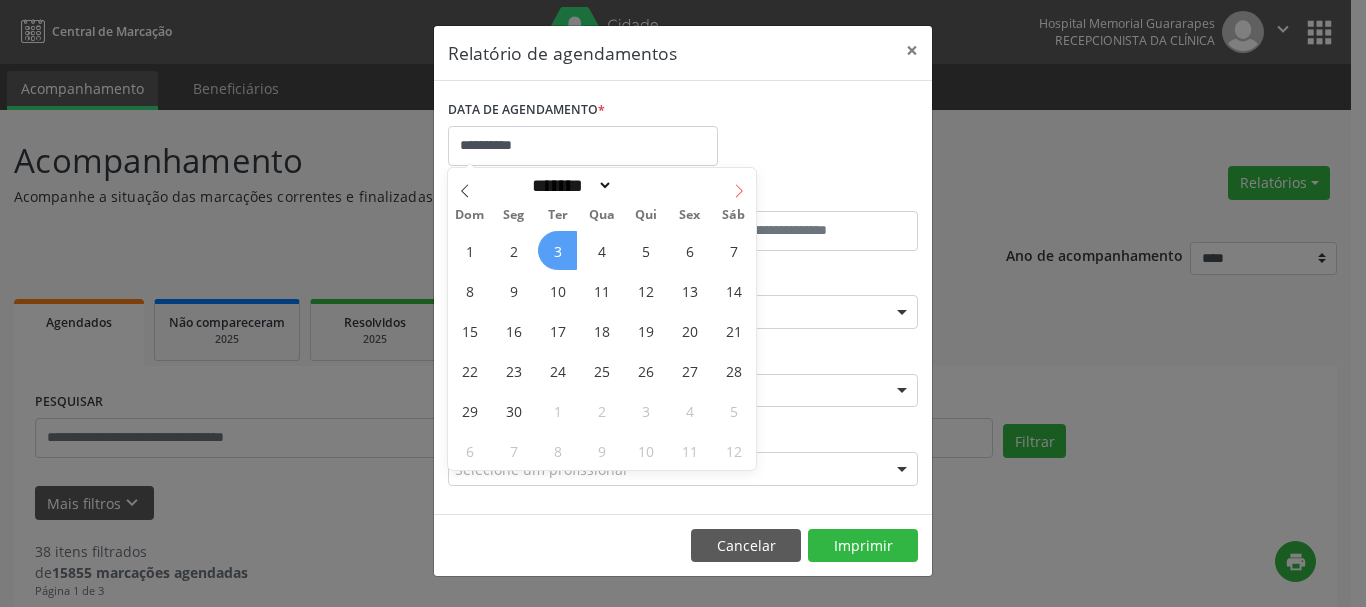 click 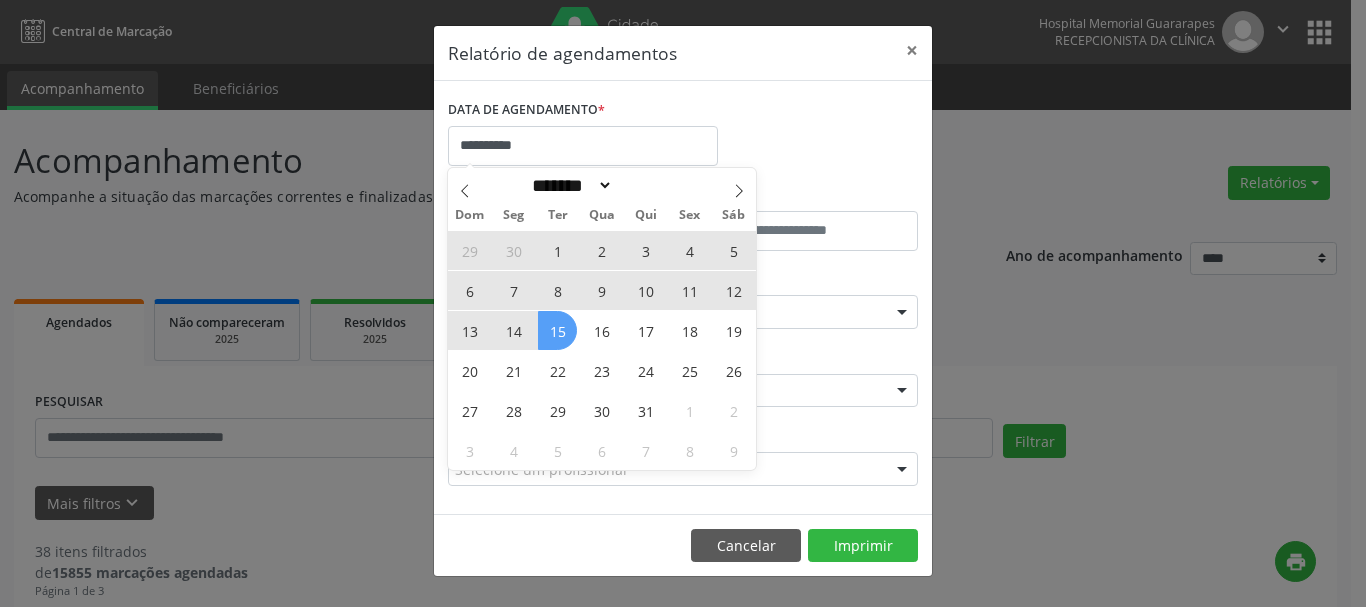 click on "29 30 1 2 3 4 5 6 7 8 9 10 11 12 13 14 15 16 17 18 19 20 21 22 23 24 25 26 27 28 29 30 31 1 2 3 4 5 6 7 8 9" at bounding box center (602, 350) 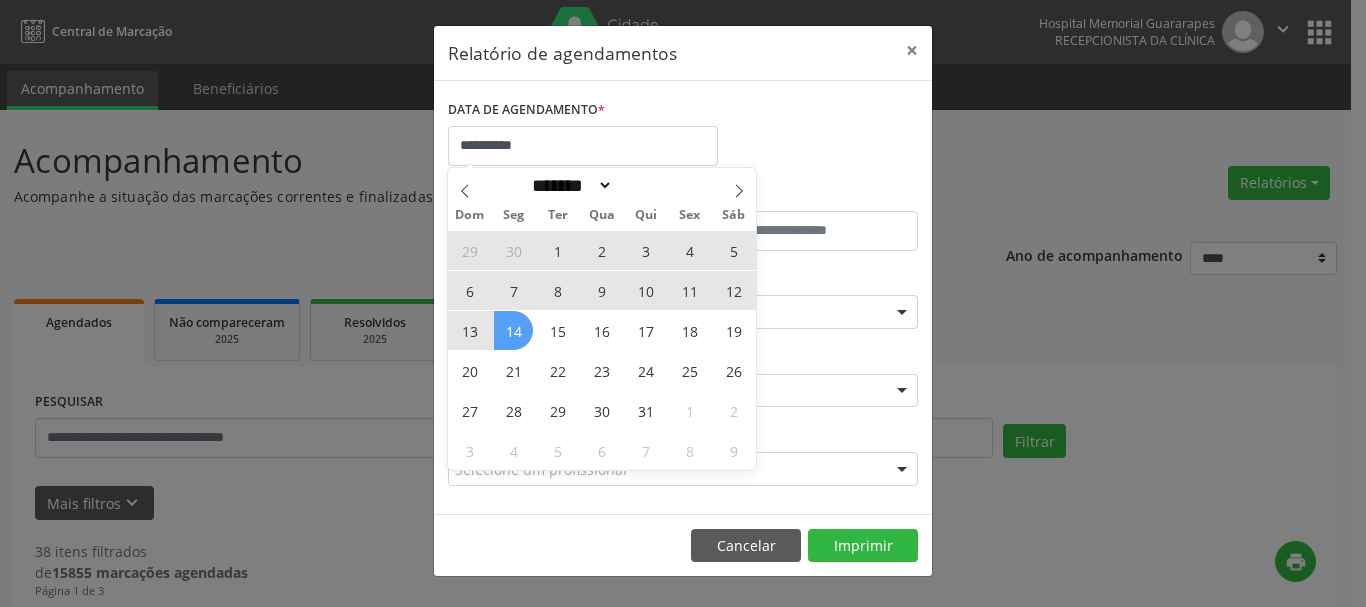 click on "14" at bounding box center (513, 330) 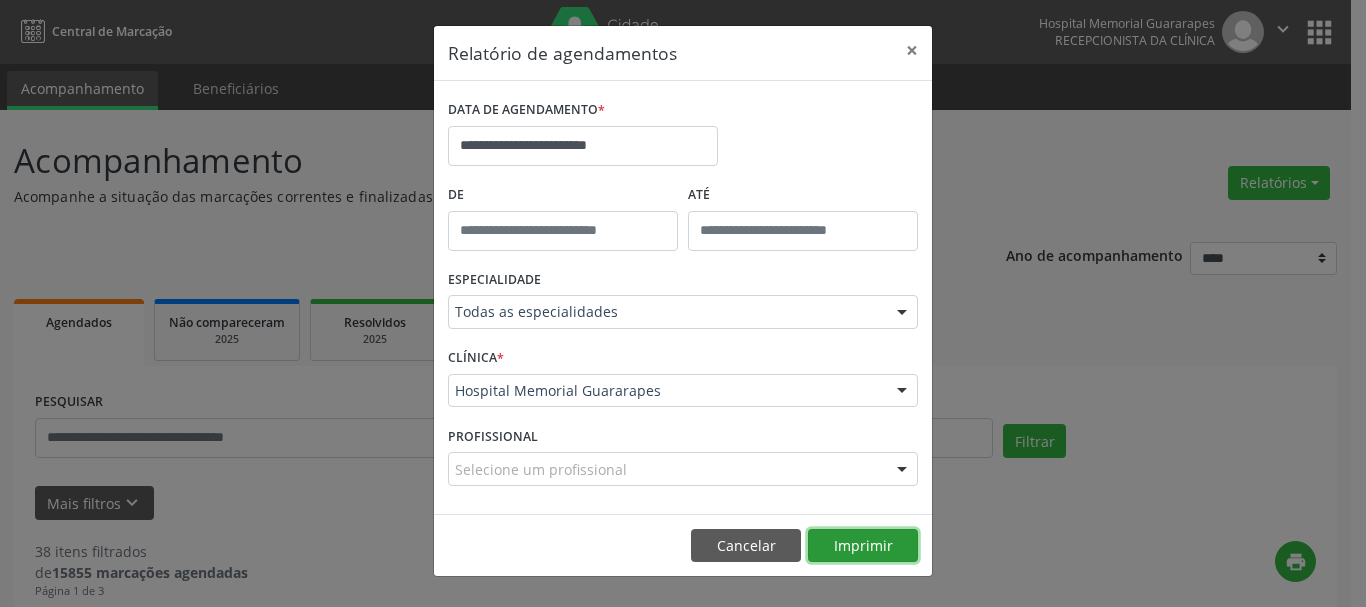 click on "Imprimir" at bounding box center [863, 546] 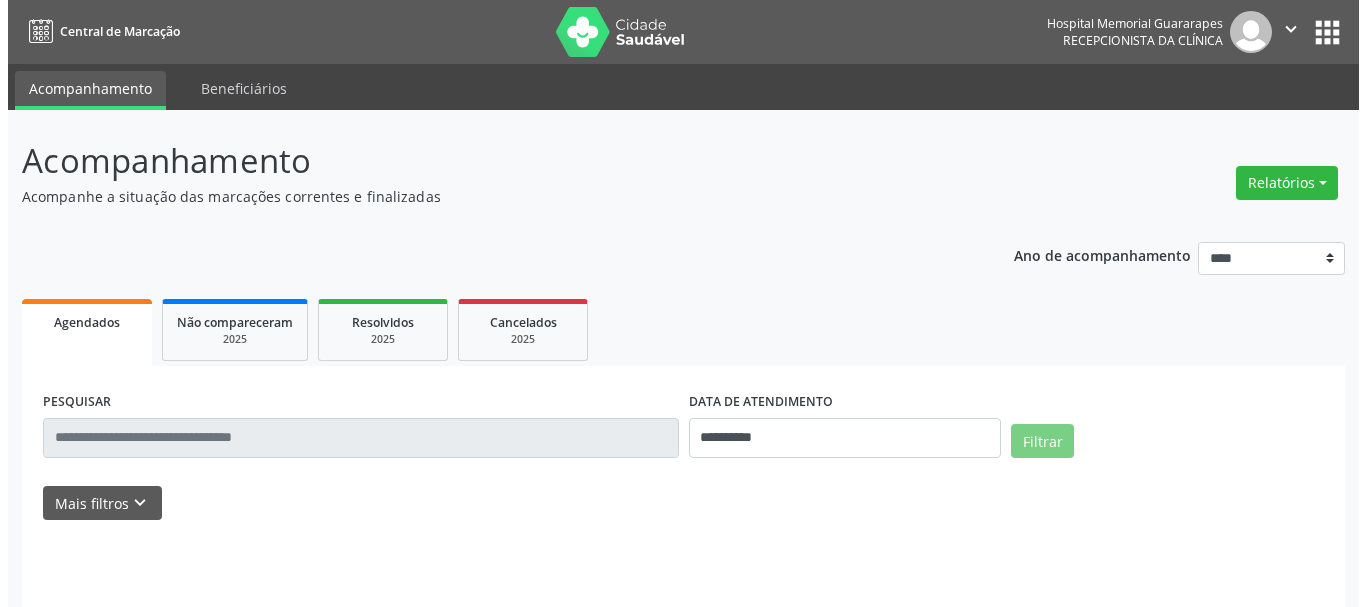 scroll, scrollTop: 0, scrollLeft: 0, axis: both 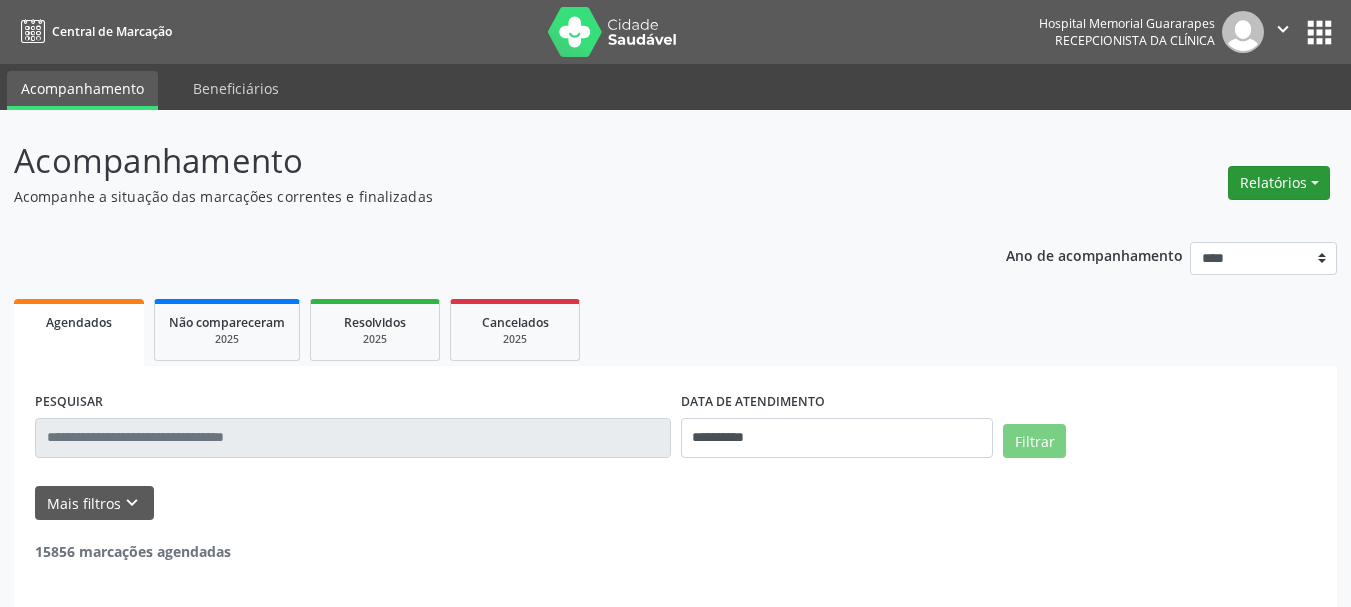 click on "Relatórios" at bounding box center (1279, 183) 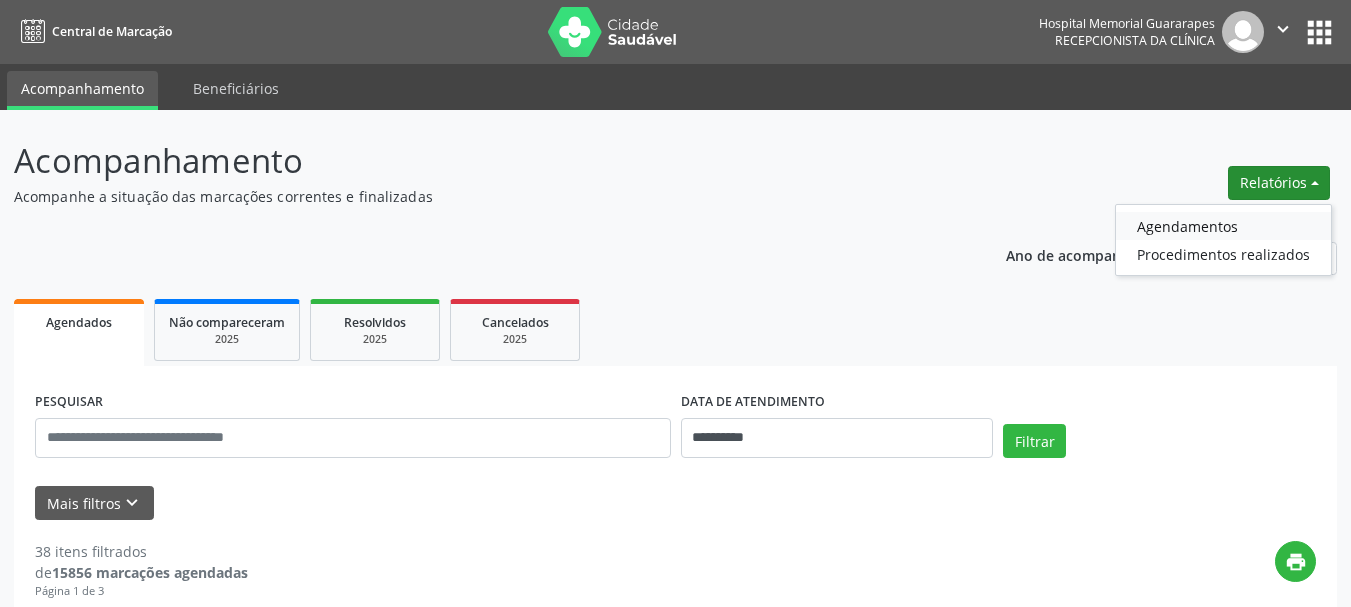click on "Agendamentos" at bounding box center [1223, 226] 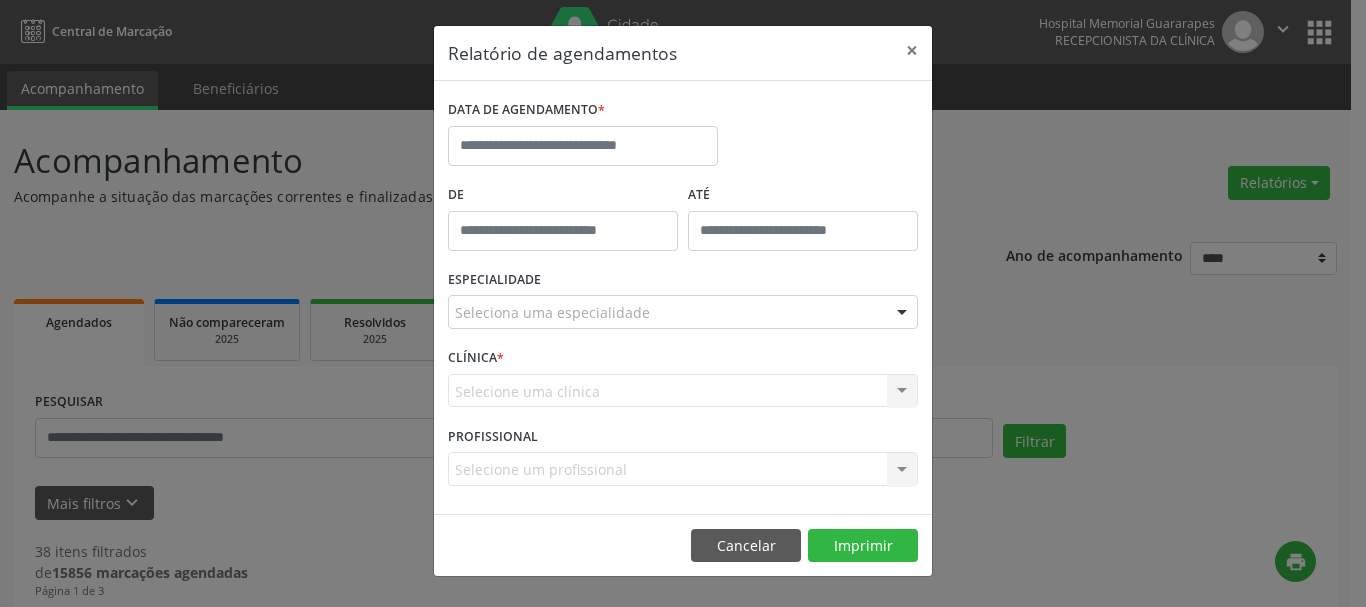 click on "DATA DE AGENDAMENTO
*" at bounding box center (583, 137) 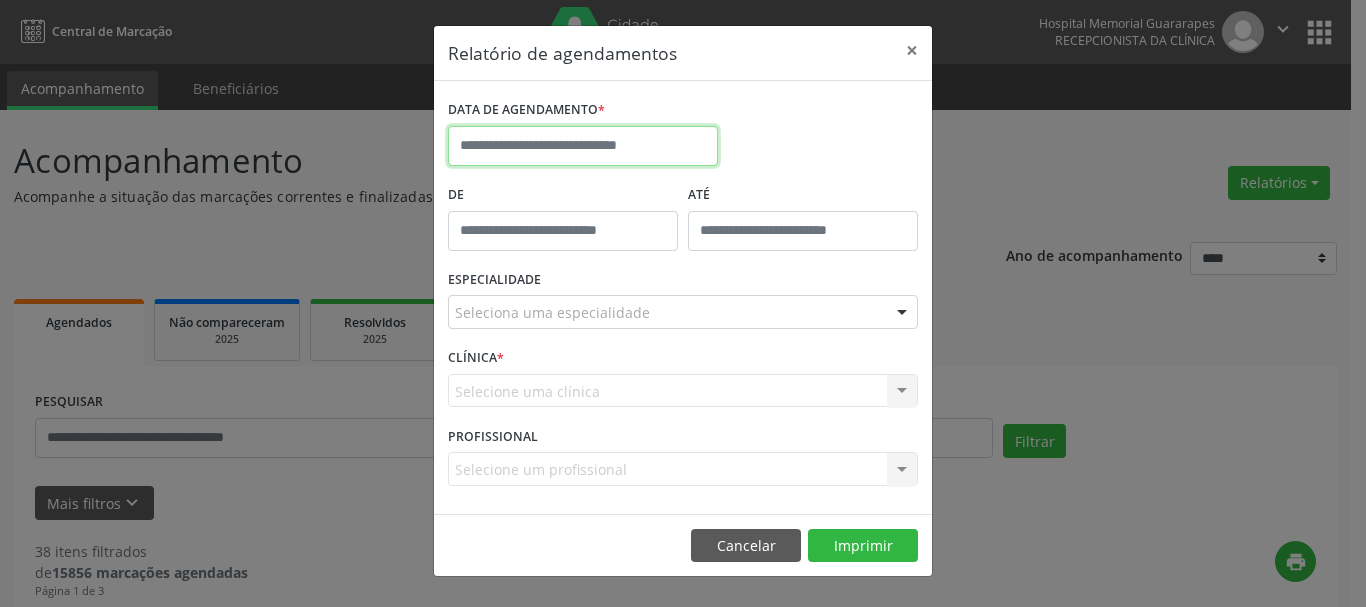 click at bounding box center [583, 146] 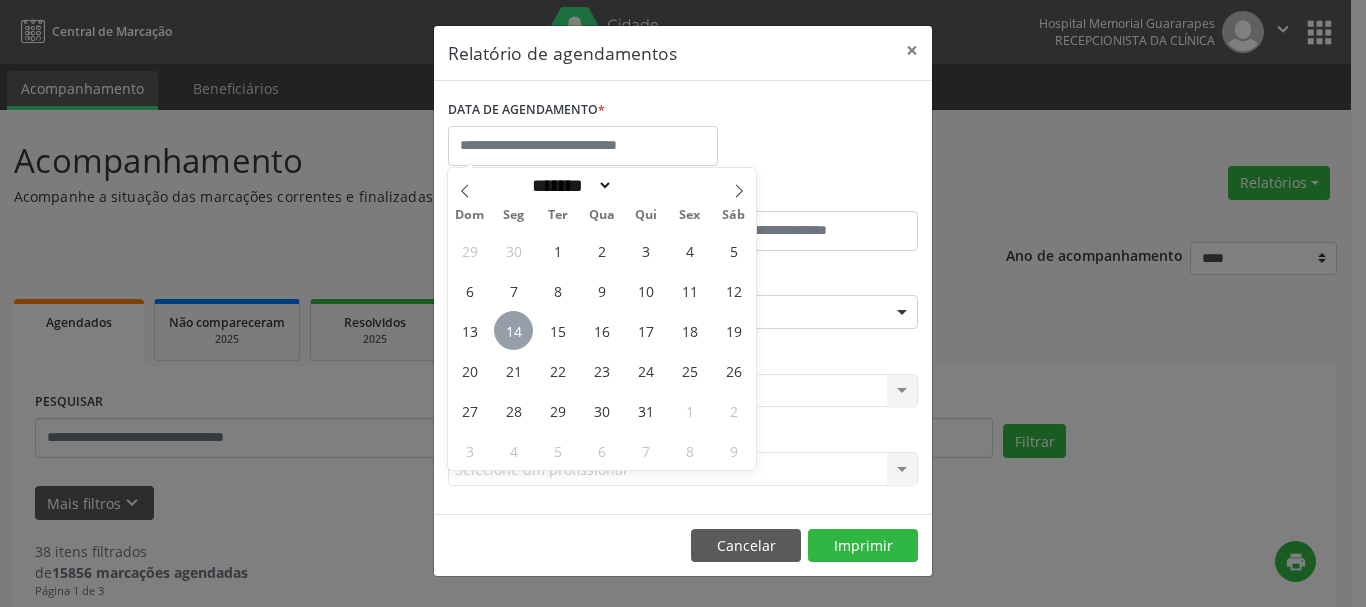 click on "14" at bounding box center (513, 330) 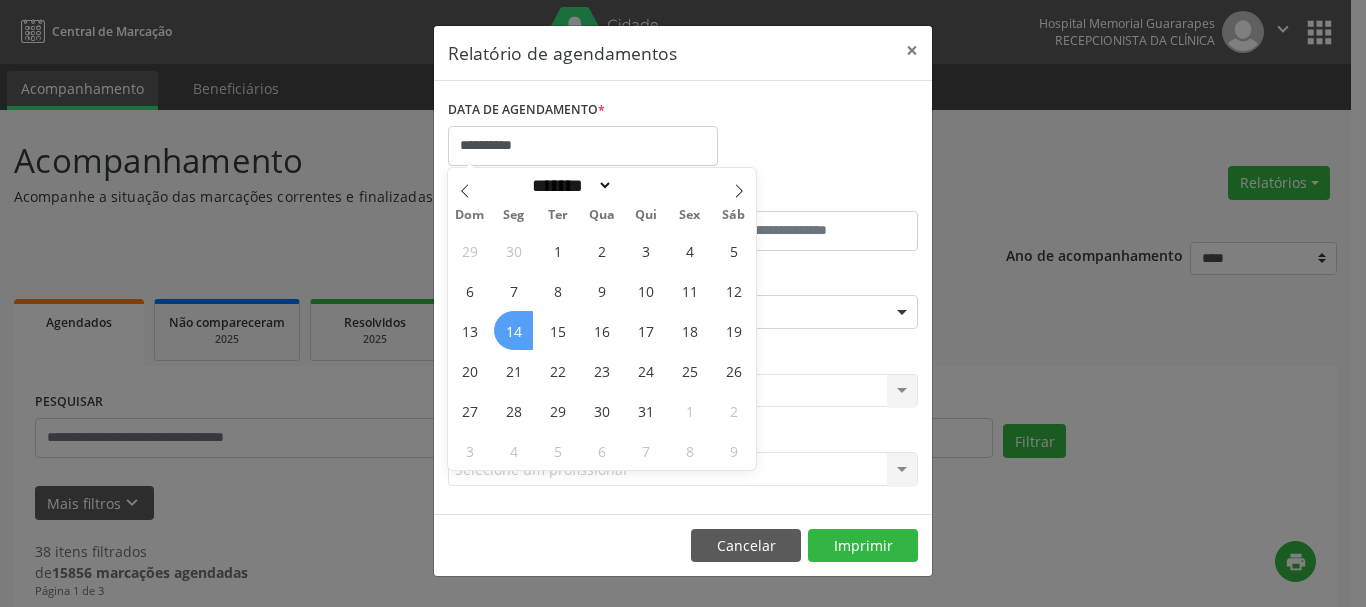 click on "14" at bounding box center (513, 330) 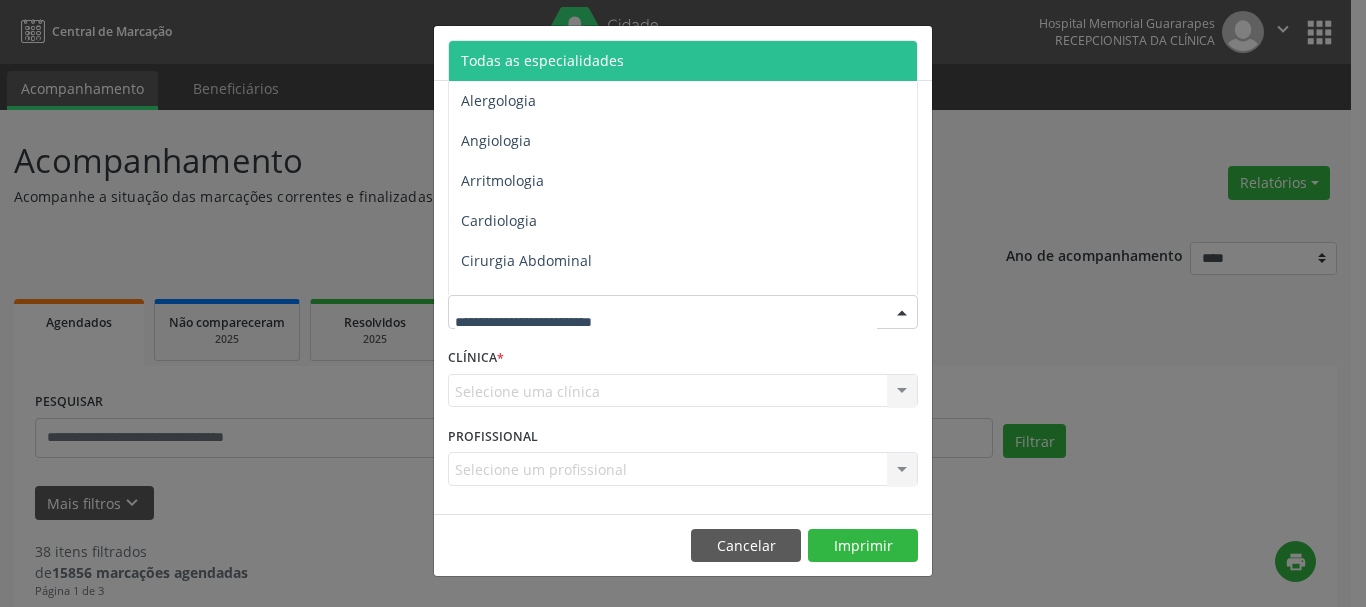 click on "Todas as especialidades" at bounding box center [542, 60] 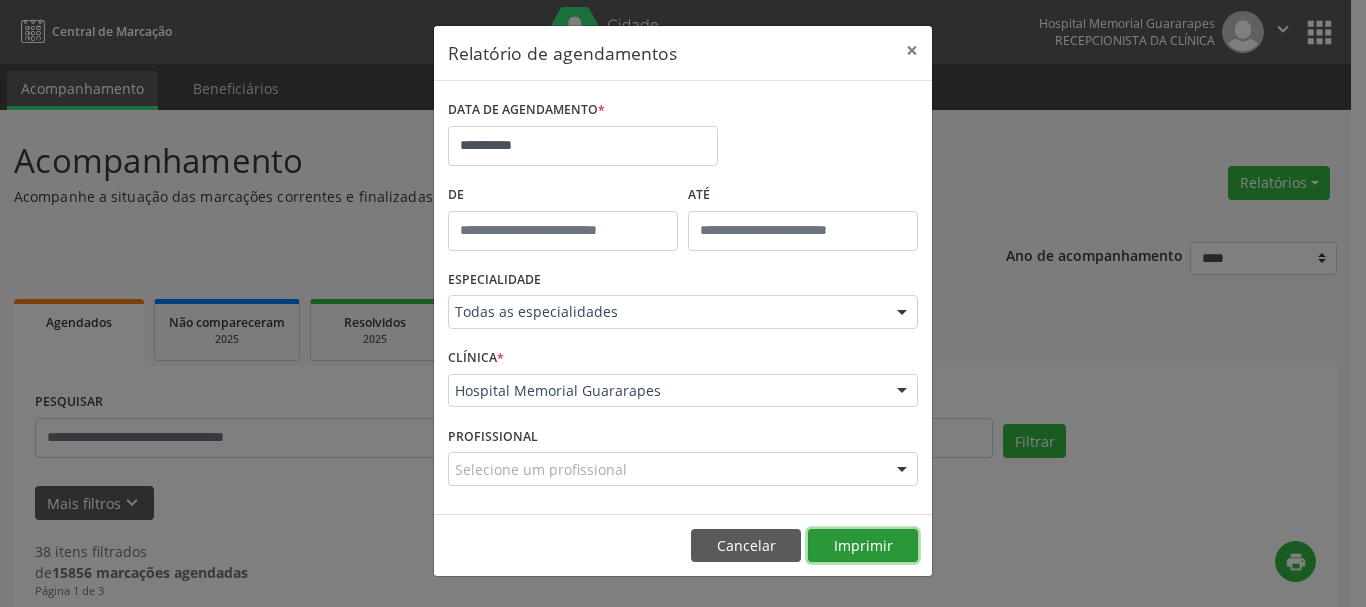 click on "Imprimir" at bounding box center [863, 546] 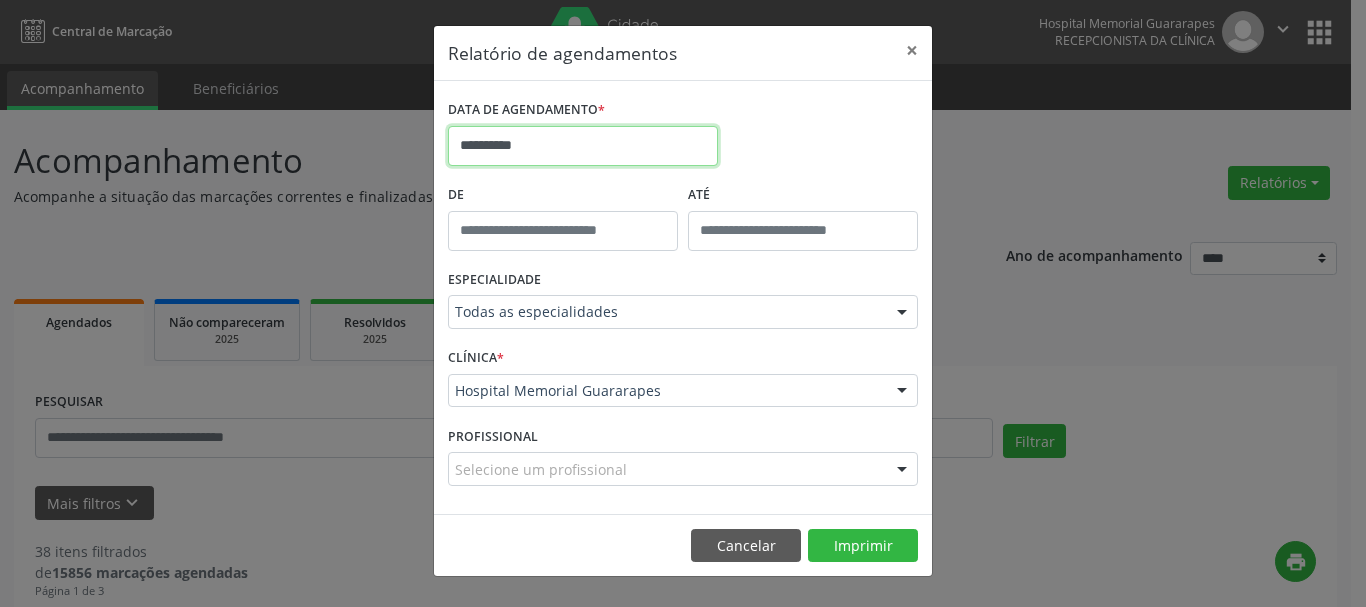 click on "**********" at bounding box center (583, 146) 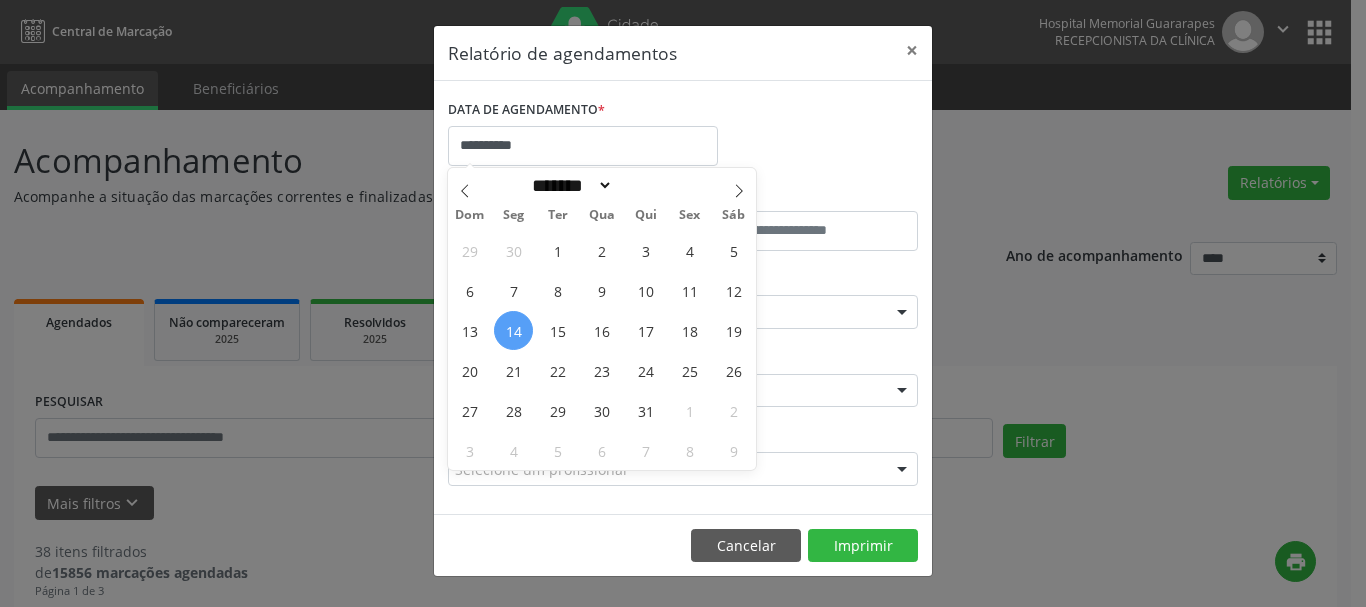 click on "14" at bounding box center (513, 330) 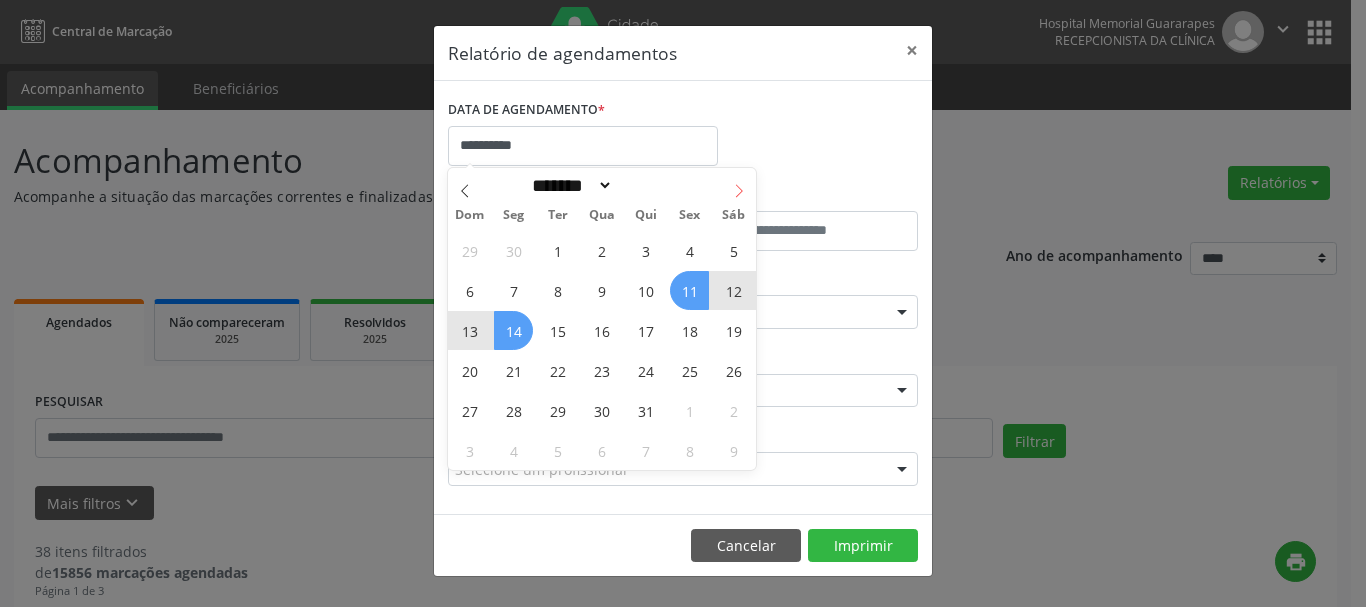 click at bounding box center [739, 185] 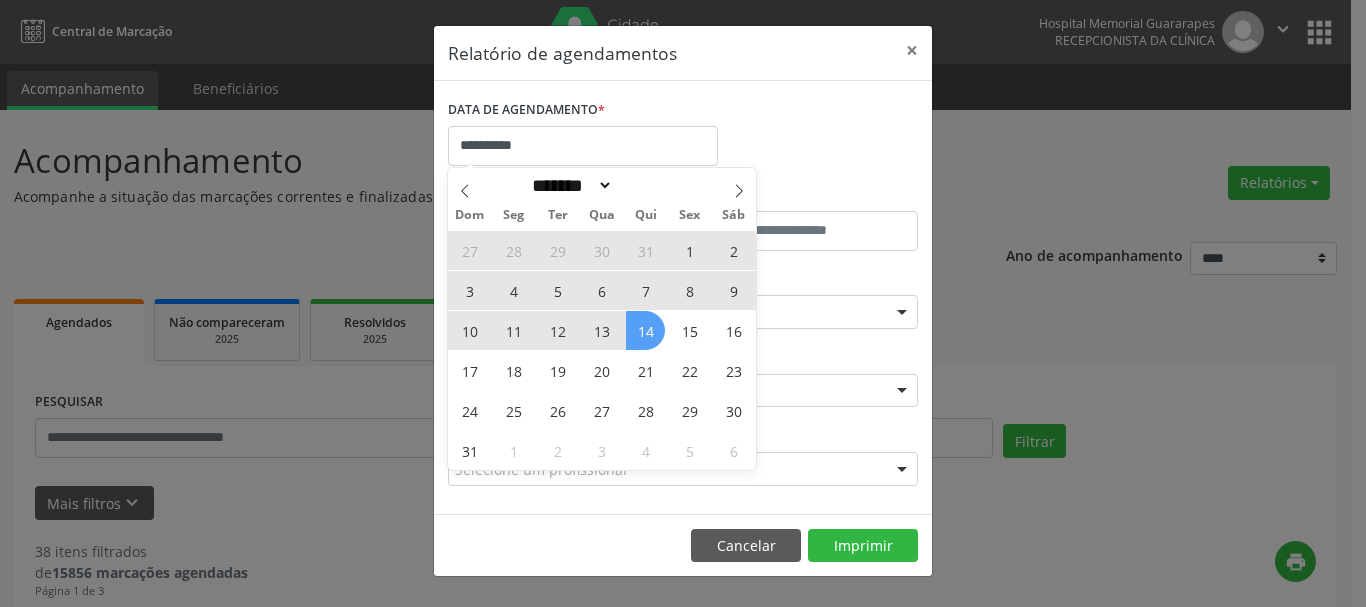 click on "14" at bounding box center (645, 330) 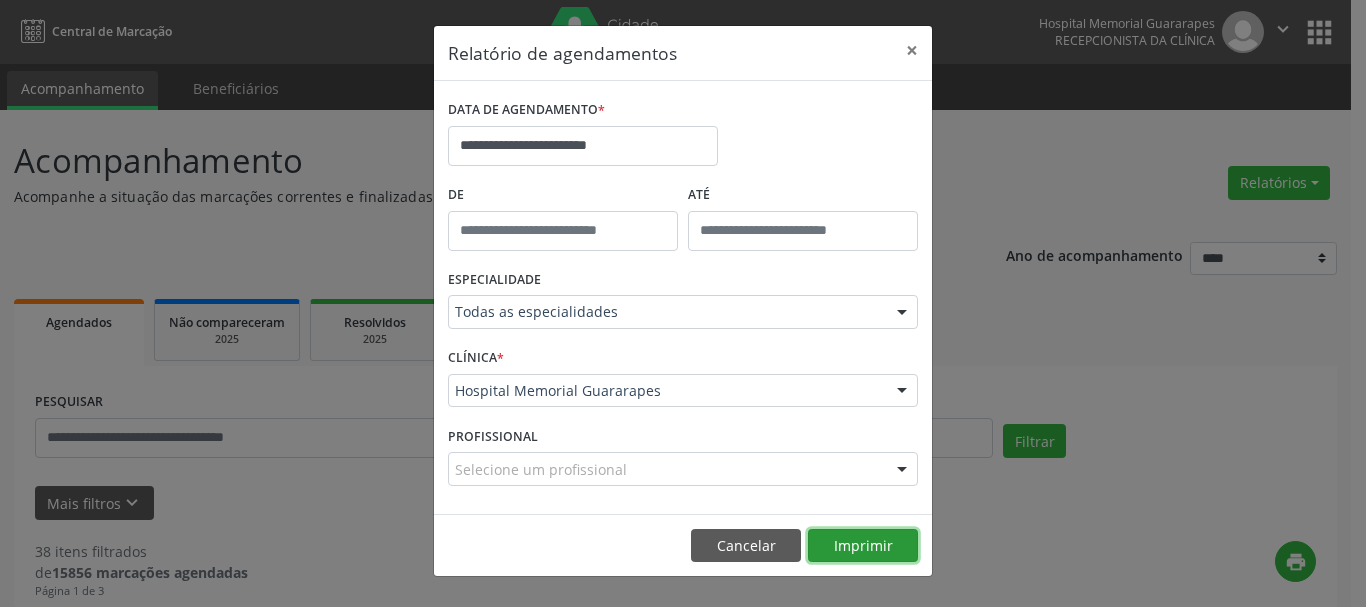 click on "Imprimir" at bounding box center [863, 546] 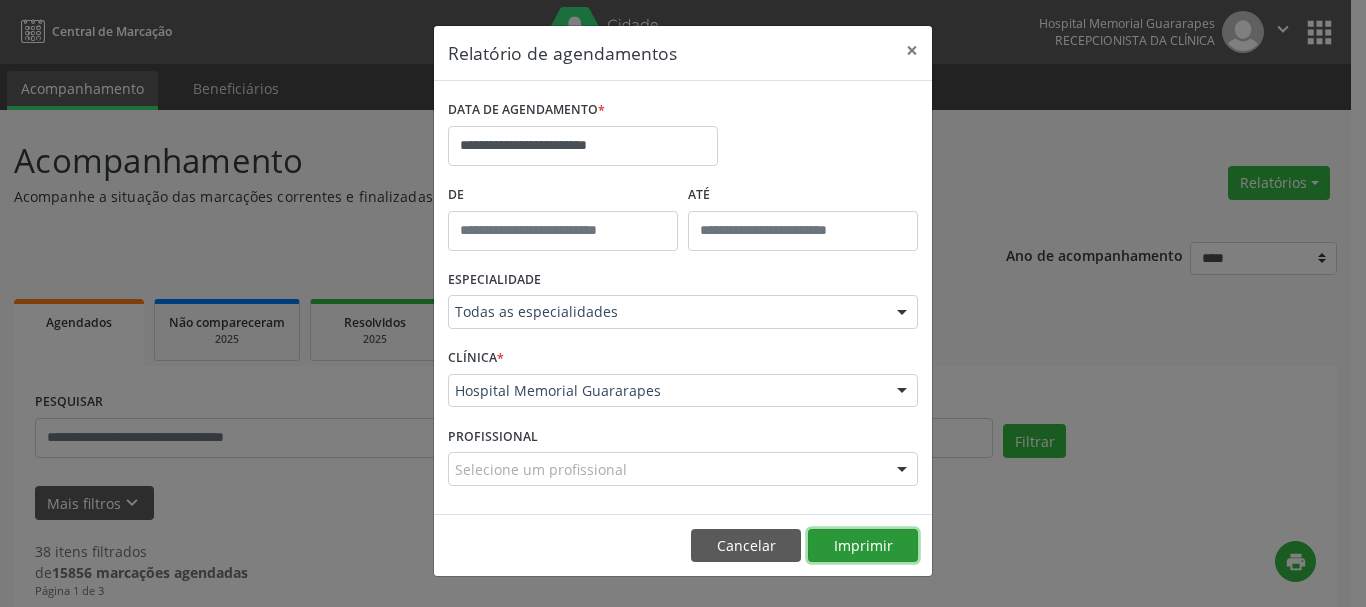 click on "Imprimir" at bounding box center [863, 546] 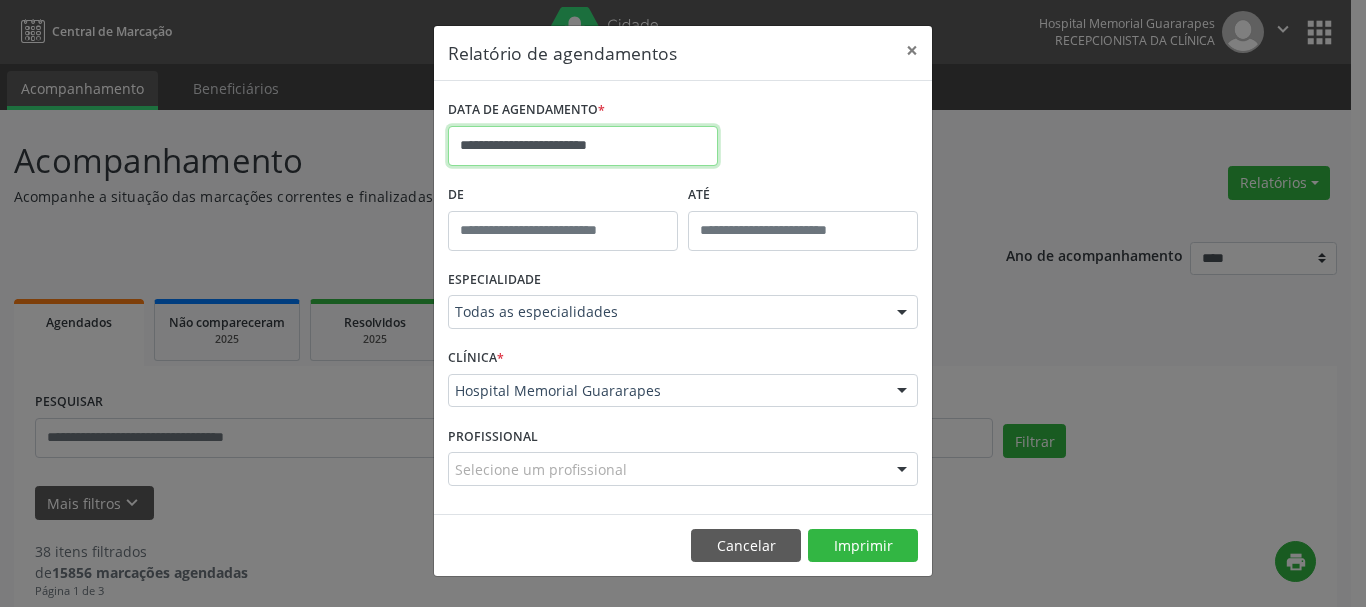 click on "**********" at bounding box center [583, 146] 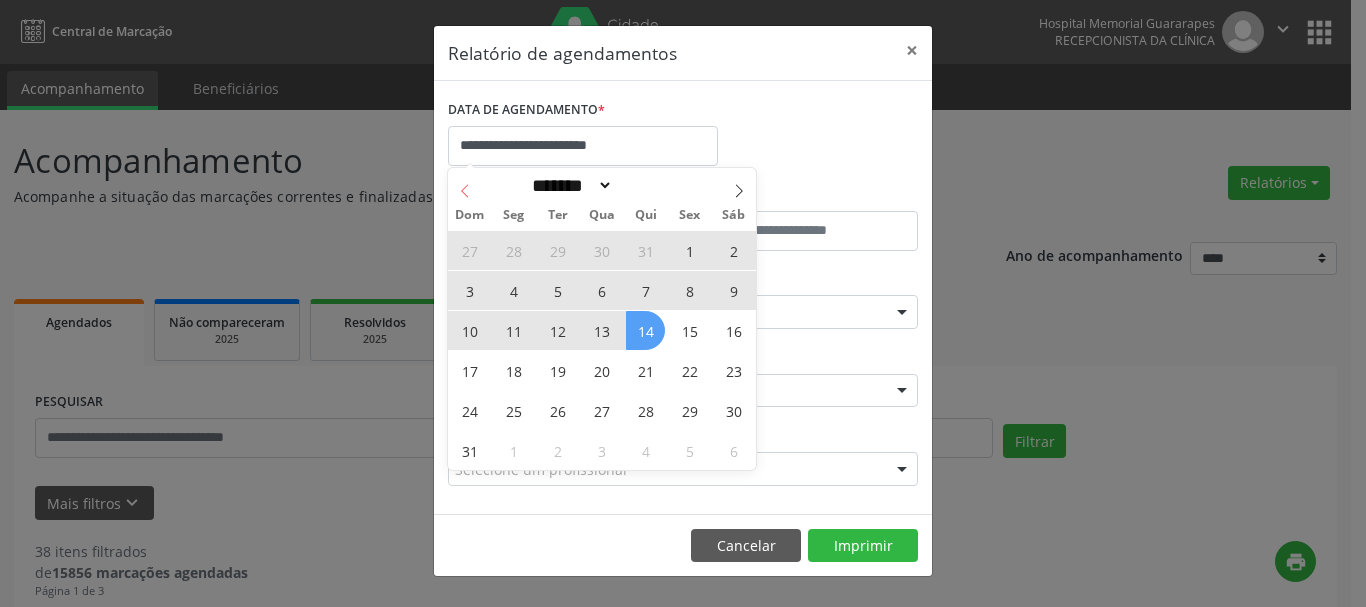 click 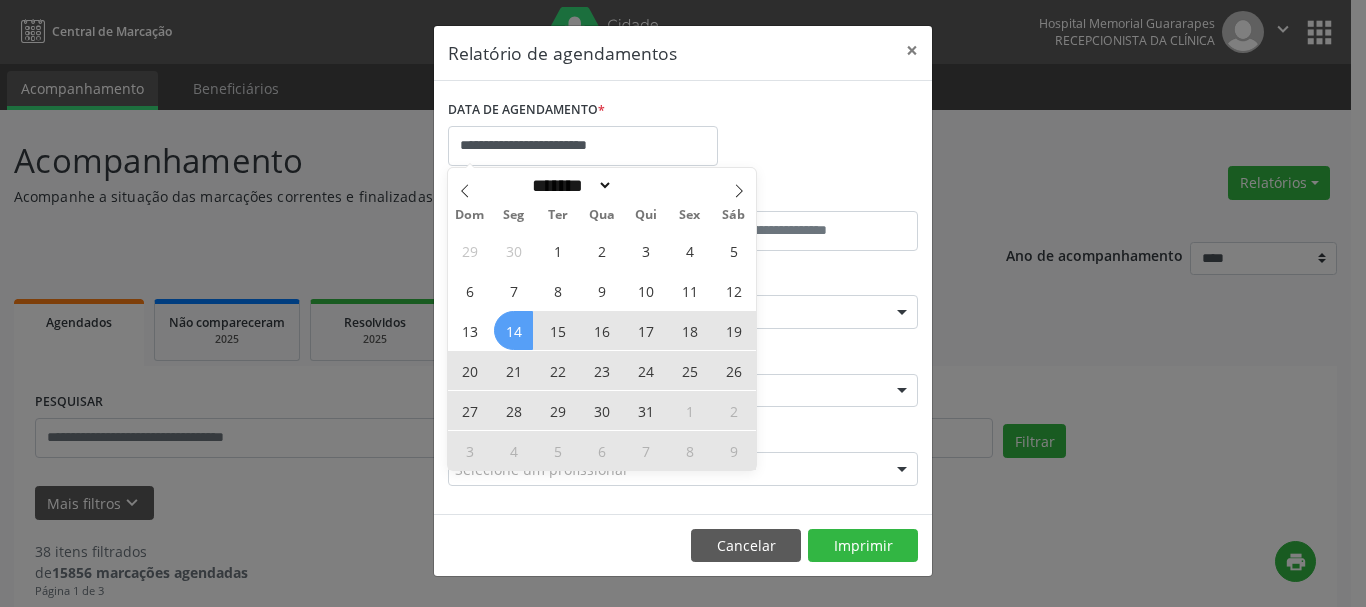 click on "15" at bounding box center (557, 330) 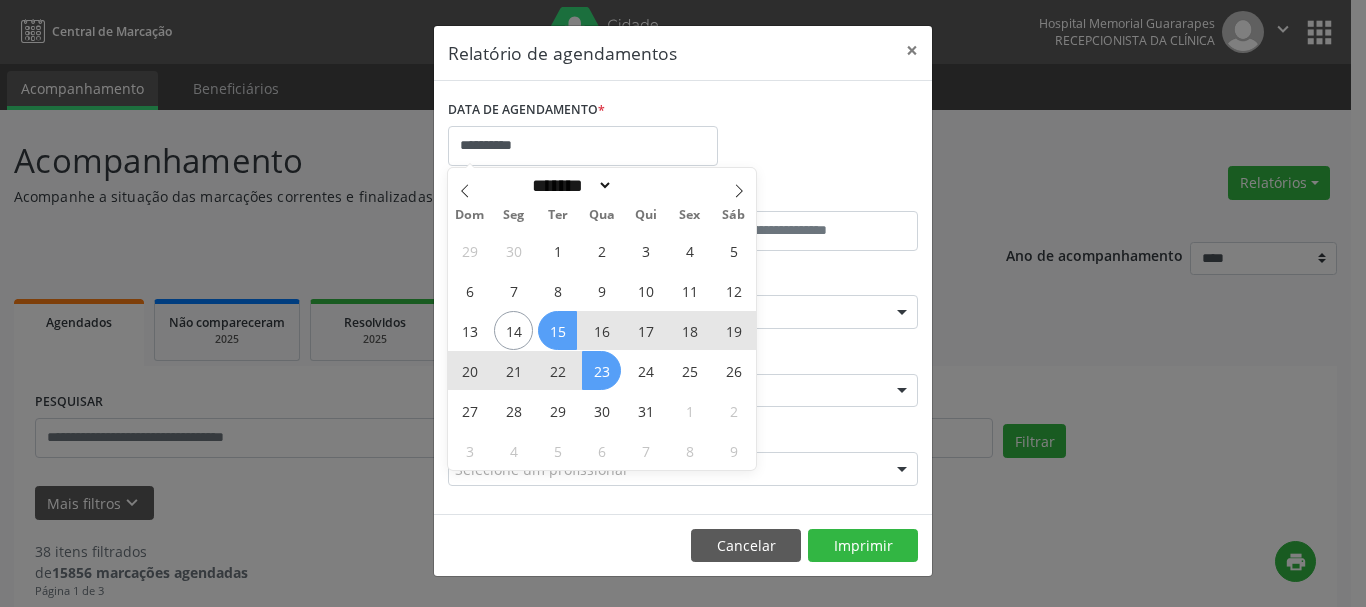click on "23" at bounding box center [601, 370] 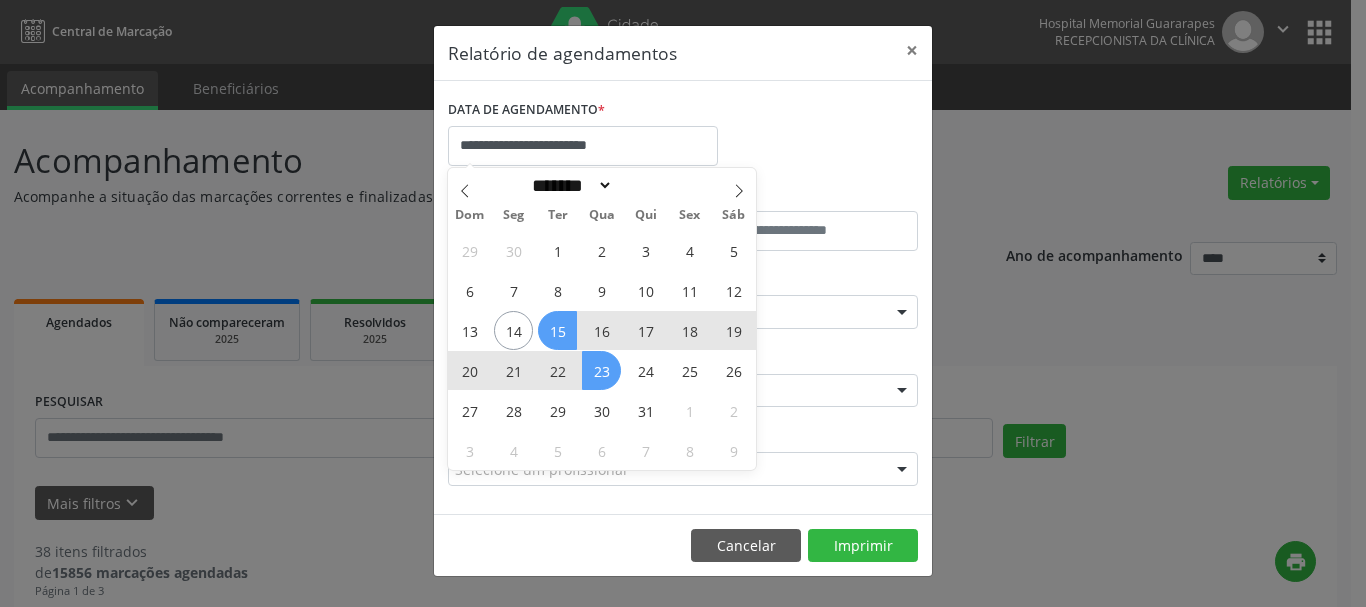 select on "*" 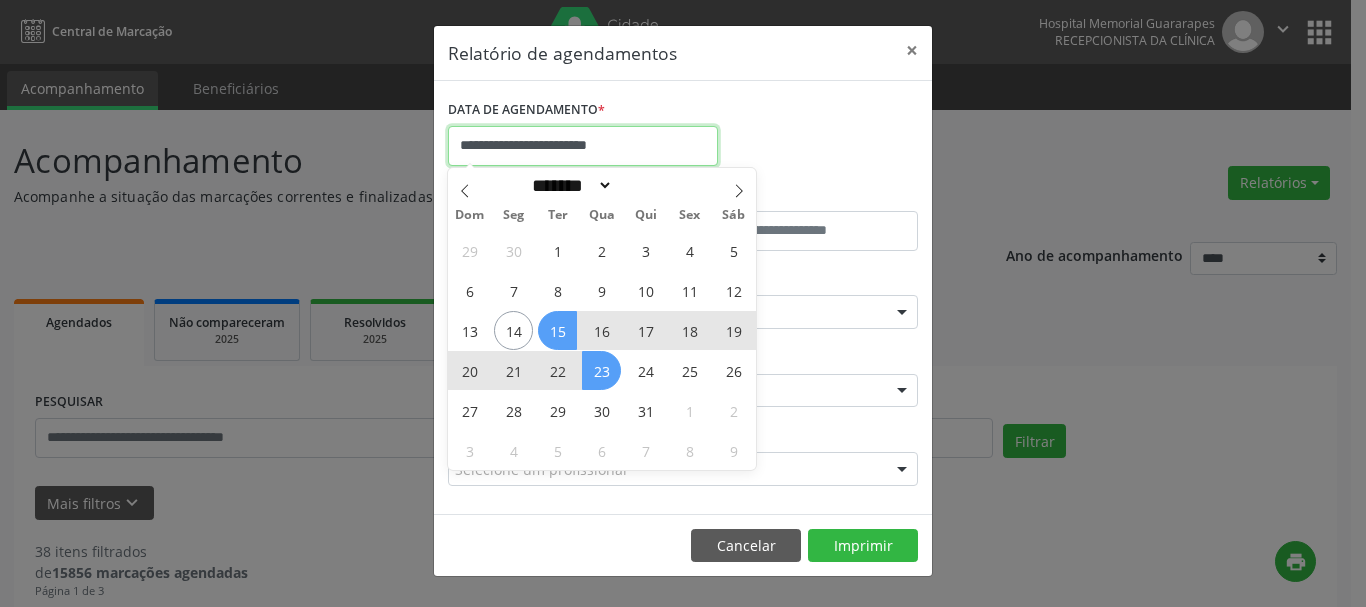 click on "**********" at bounding box center (583, 146) 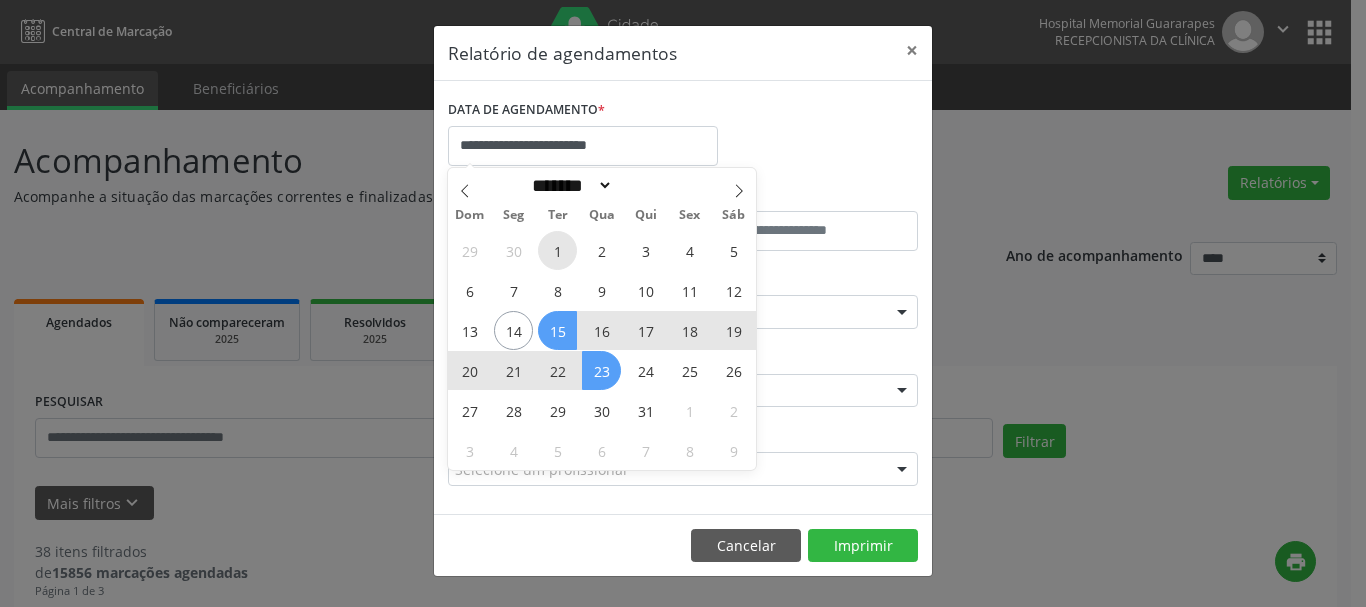 click on "1" at bounding box center [557, 250] 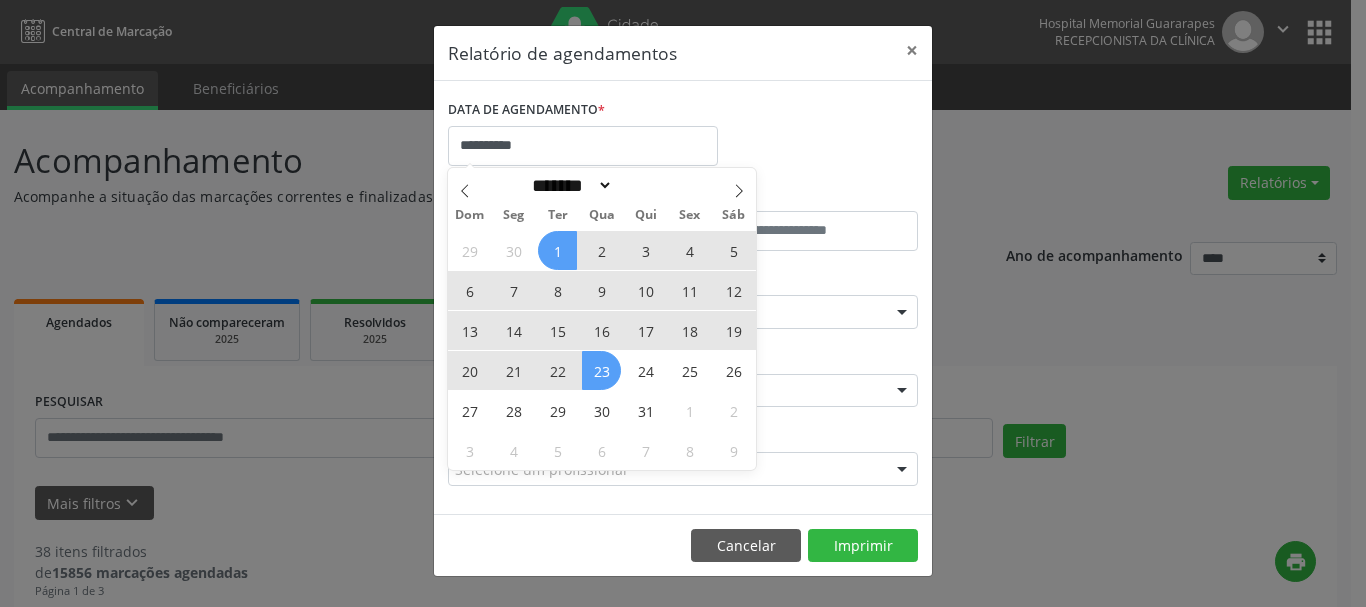 click on "23" at bounding box center [601, 370] 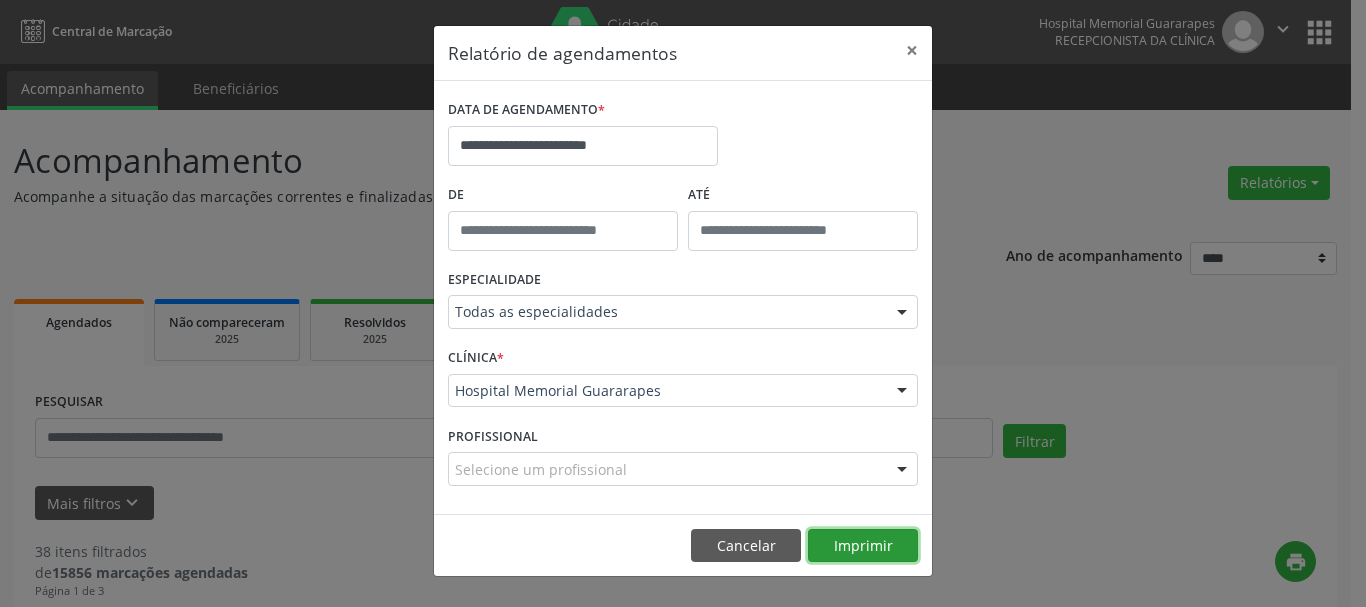 click on "Imprimir" at bounding box center [863, 546] 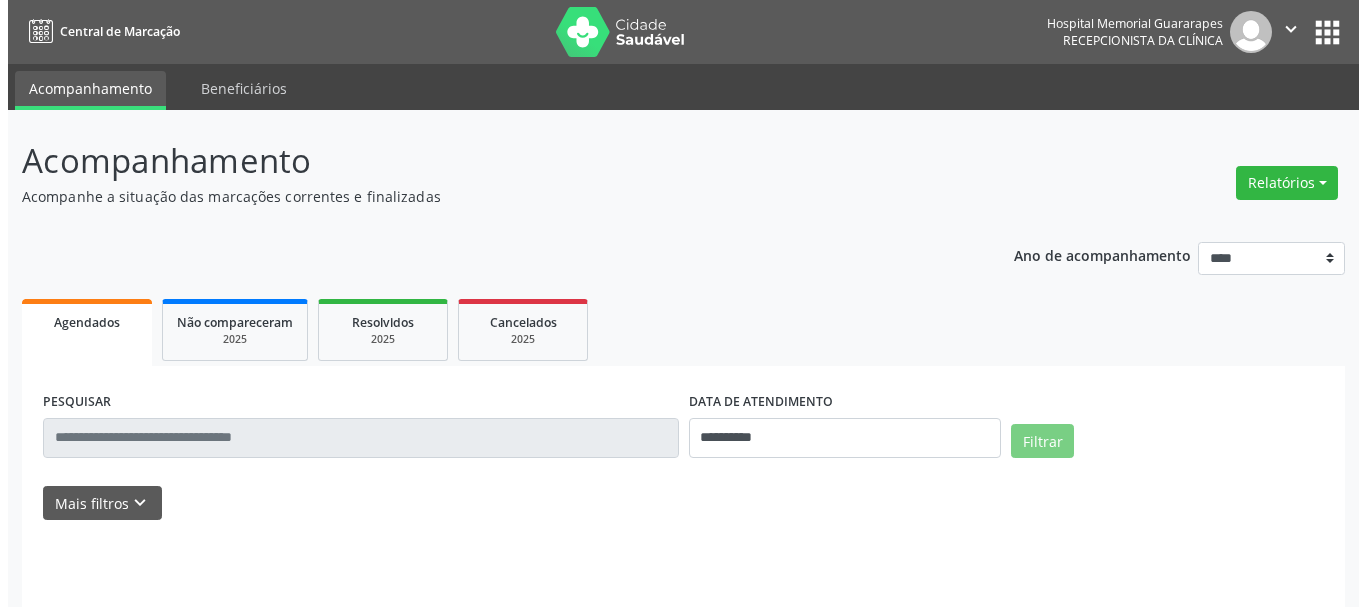 scroll, scrollTop: 0, scrollLeft: 0, axis: both 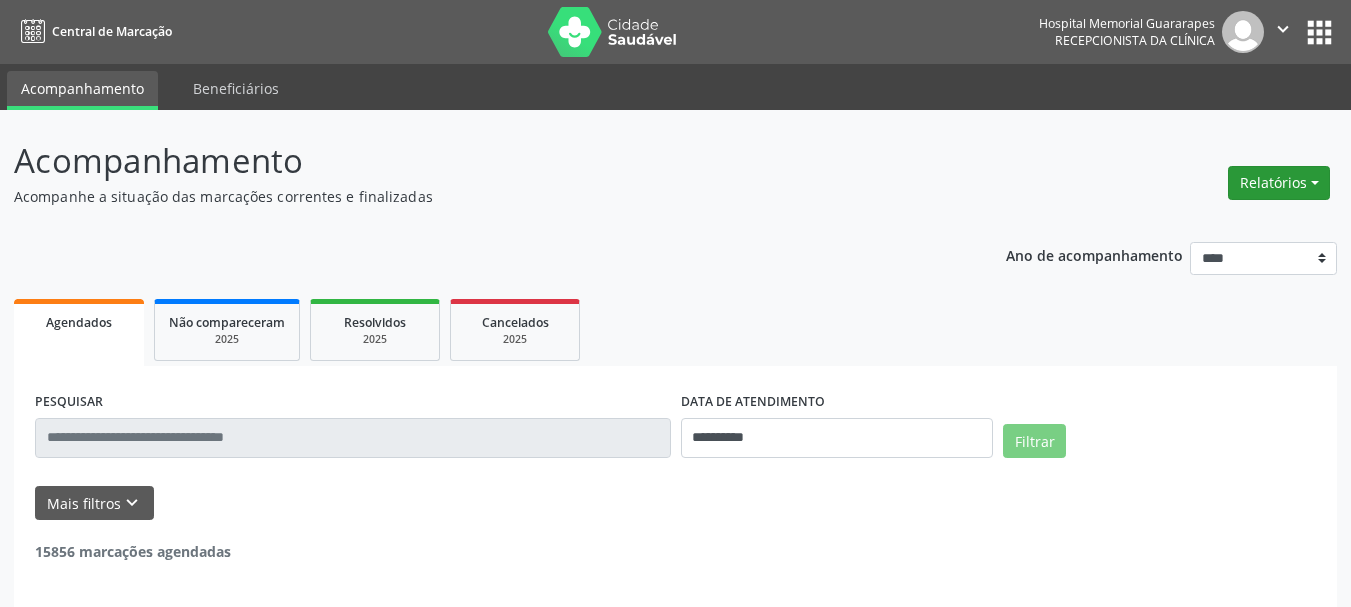 drag, startPoint x: 1302, startPoint y: 154, endPoint x: 1308, endPoint y: 192, distance: 38.470768 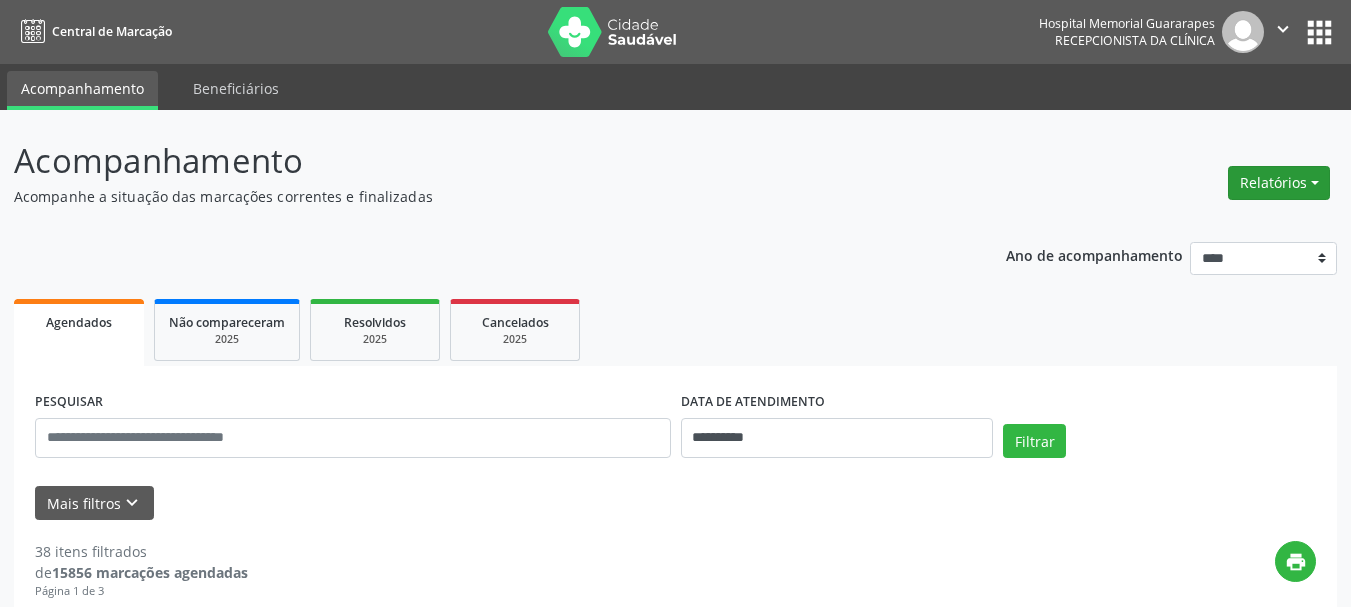 click on "Relatórios" at bounding box center (1279, 183) 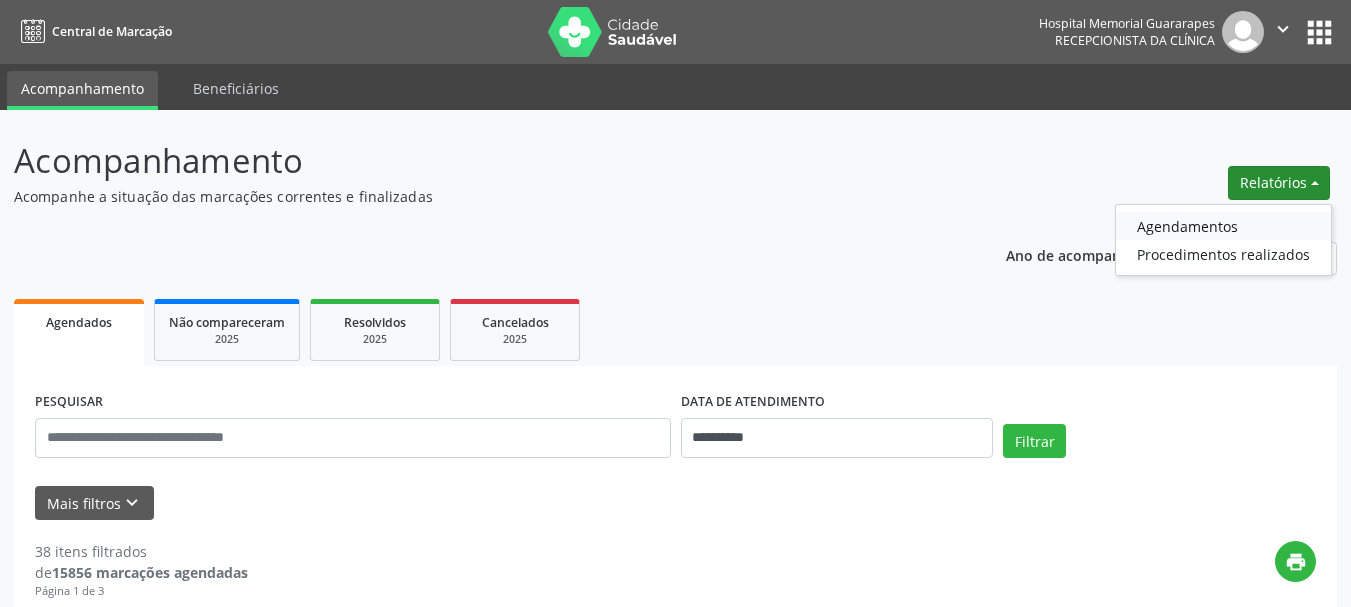 click on "Agendamentos" at bounding box center (1223, 226) 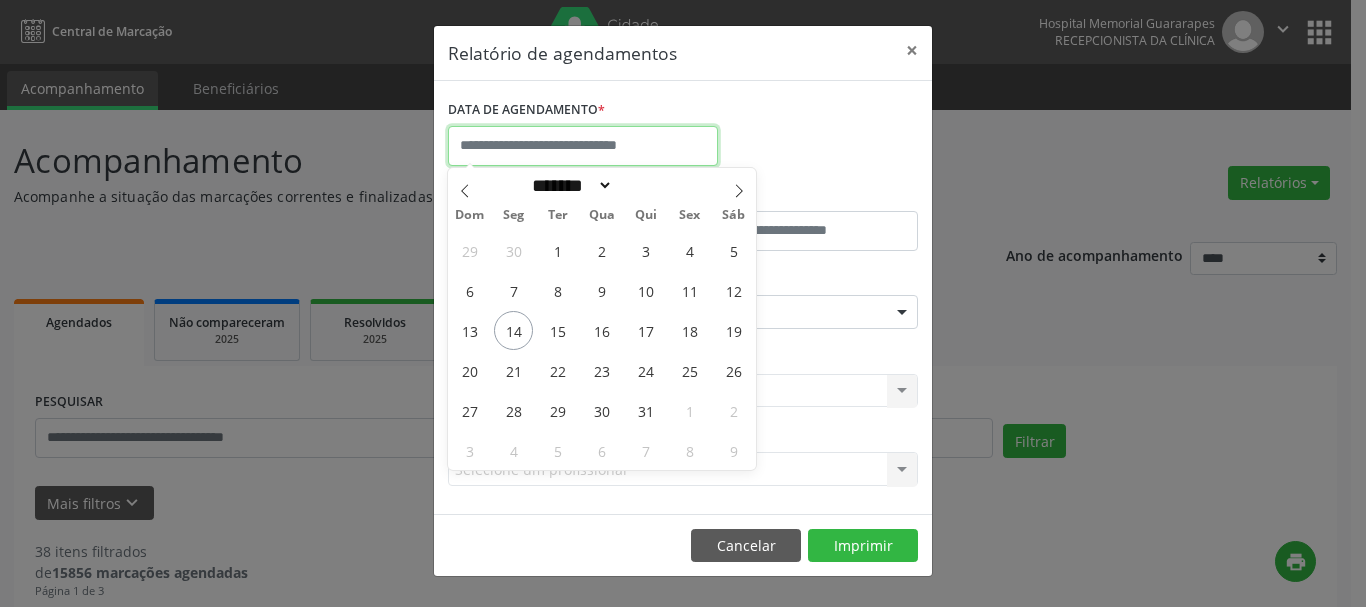 click at bounding box center [583, 146] 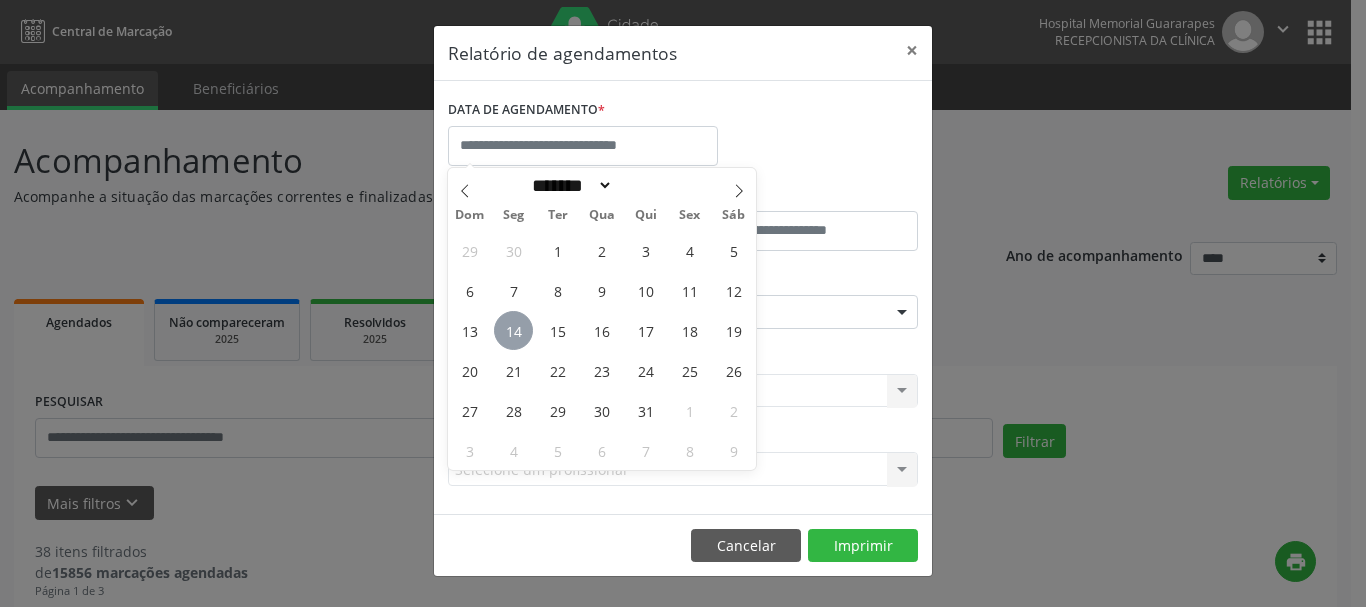 click on "14" at bounding box center (513, 330) 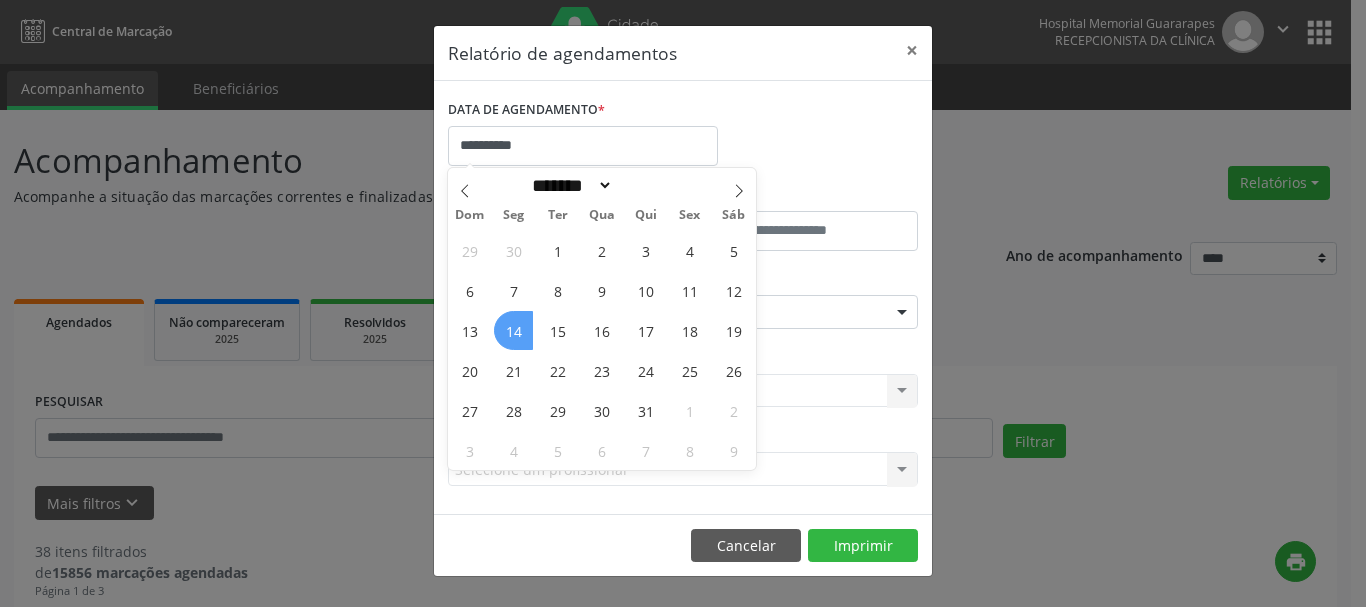 drag, startPoint x: 497, startPoint y: 336, endPoint x: 514, endPoint y: 352, distance: 23.345236 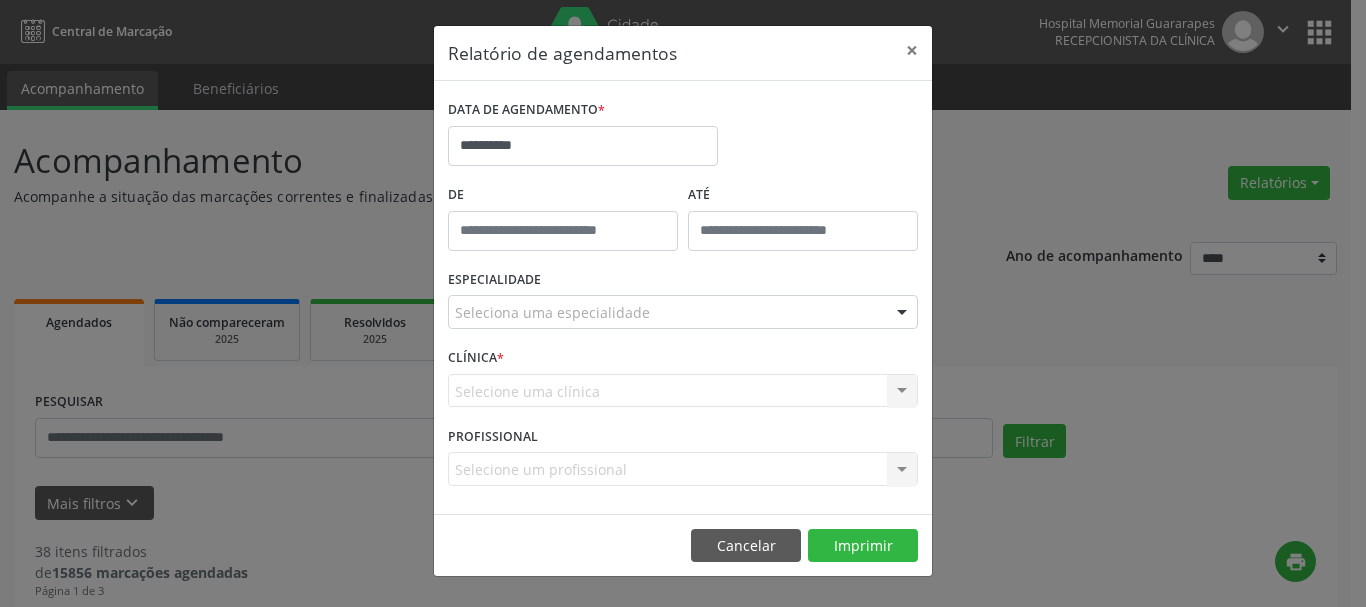 click on "ESPECIALIDADE
Seleciona uma especialidade
Todas as especialidades   Alergologia   Angiologia   Arritmologia   Cardiologia   Cirurgia Abdominal   Cirurgia Bariatrica   Cirurgia Cabeça e Pescoço   Cirurgia Cardiaca   Cirurgia Geral   Cirurgia Ginecologica   Cirurgia Mastologia Oncologica   Cirurgia Pediatrica   Cirurgia Plastica   Cirurgia Toracica   Cirurgia geral oncológica   Cirurgia geral oncológica   Cirurgião Dermatológico   Clinica Geral   Clinica Medica   Consulta de Enfermagem - Hiperdia   Consulta de Enfermagem - Preventivo   Consulta de Enfermagem - Pré-Natal   Consulta de Enfermagem - Puericultura   Dermatologia   Endocinologia   Endocrino Diabetes   Endocrinologia   Fisioterapia   Fisioterapia Cirurgica   Fonoaudiologia   Gastro/Hepato   Gastroenterologia   Gastropediatria   Geriatria   Ginecologia   Gnecologia   Hebiatra   Hematologia   Hepatologia   Inf.Inf - Infectologista   Infectologia Pediátrica   Mastologia       Medicina da Dor" at bounding box center (683, 304) 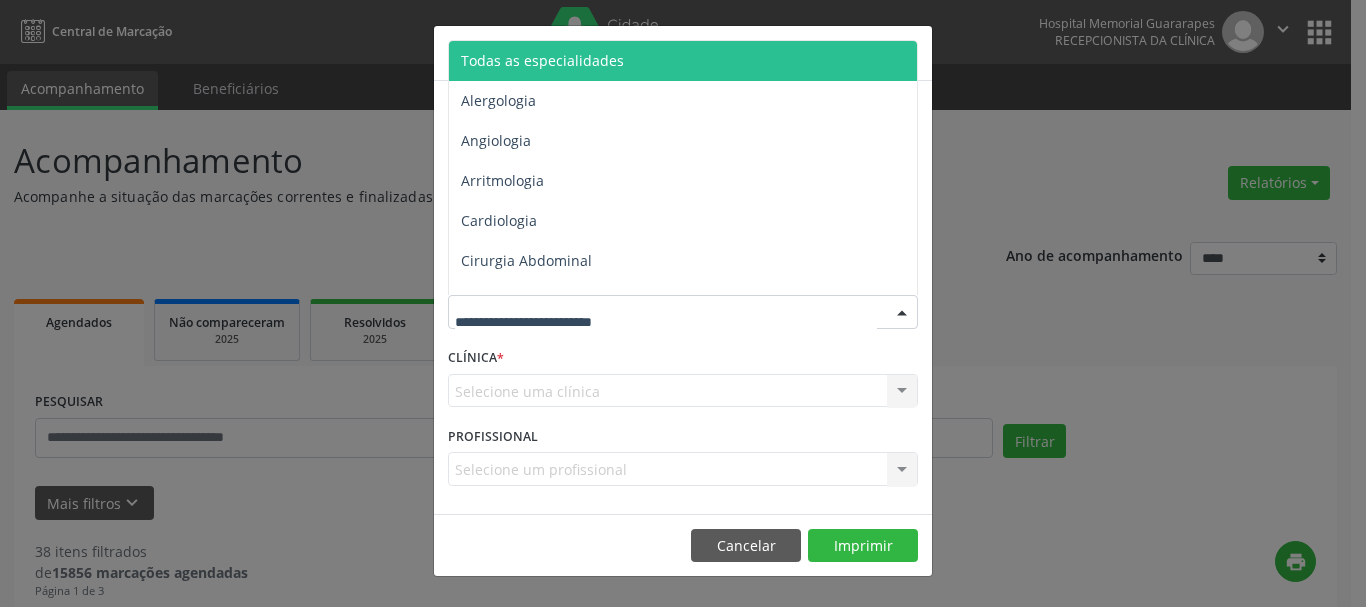 click on "Todas as especialidades" at bounding box center (684, 61) 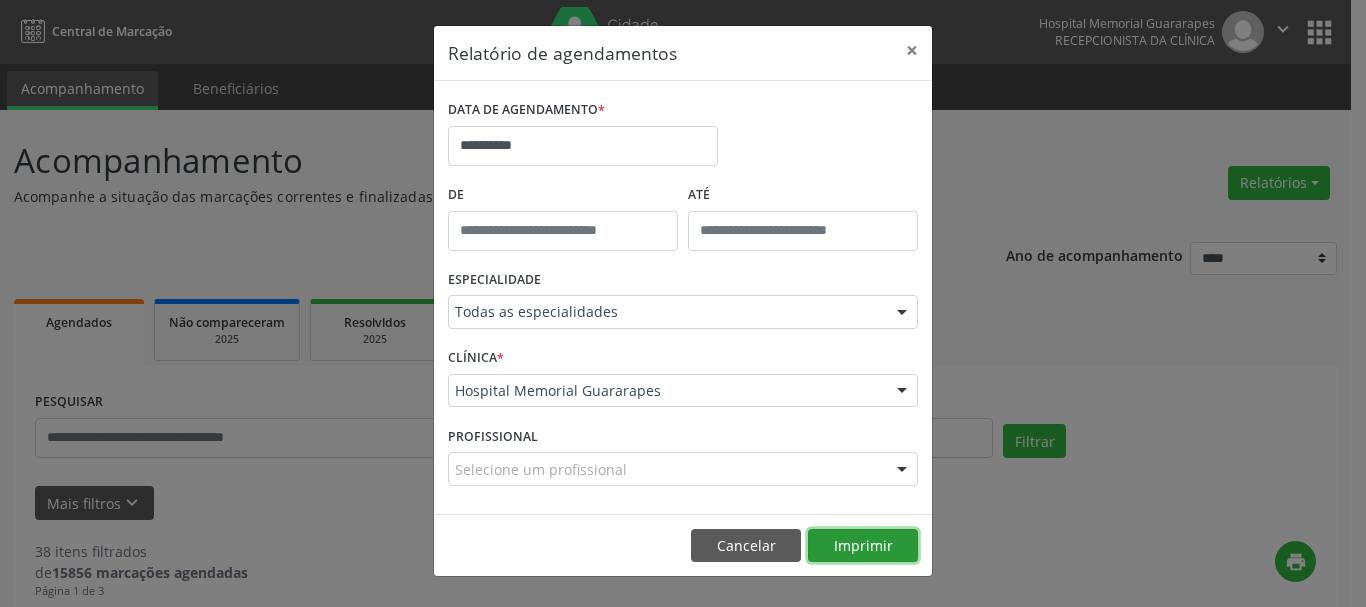 click on "Imprimir" at bounding box center [863, 546] 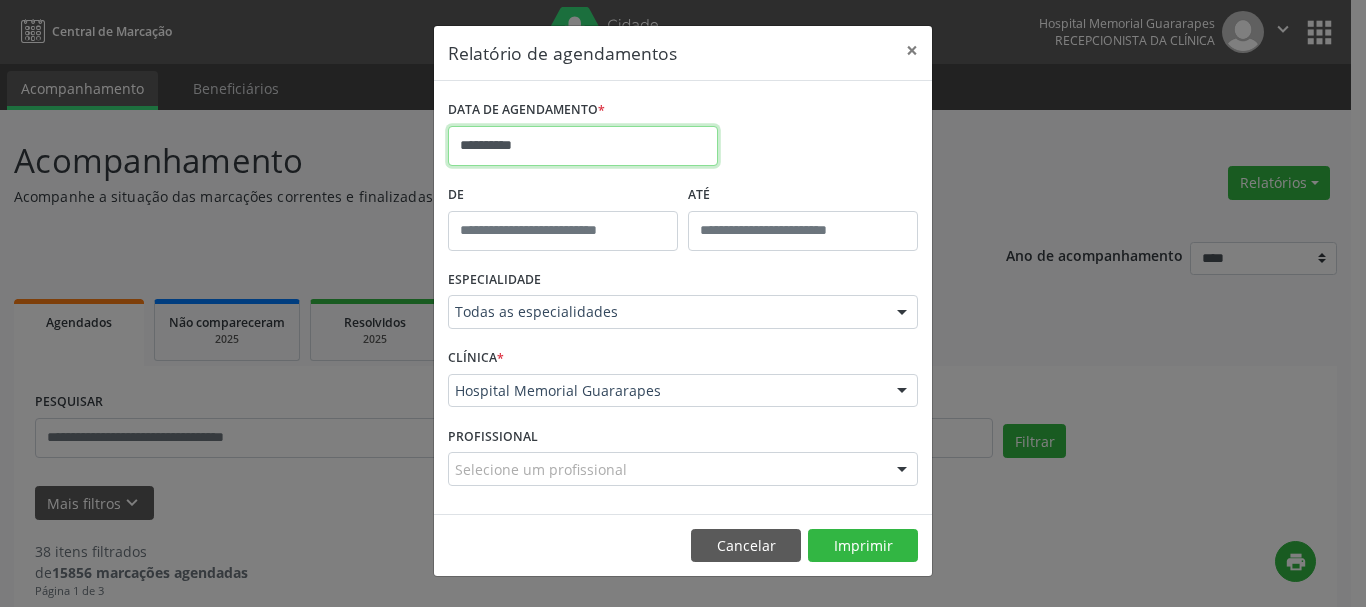 click on "**********" at bounding box center (583, 146) 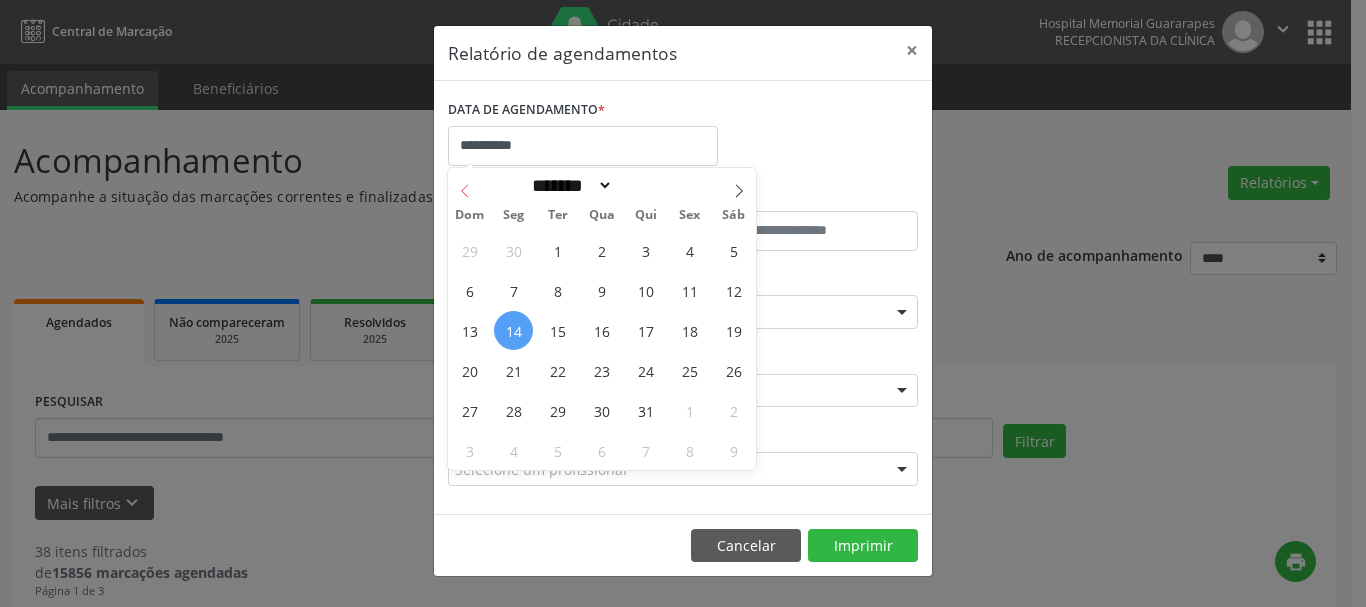 click 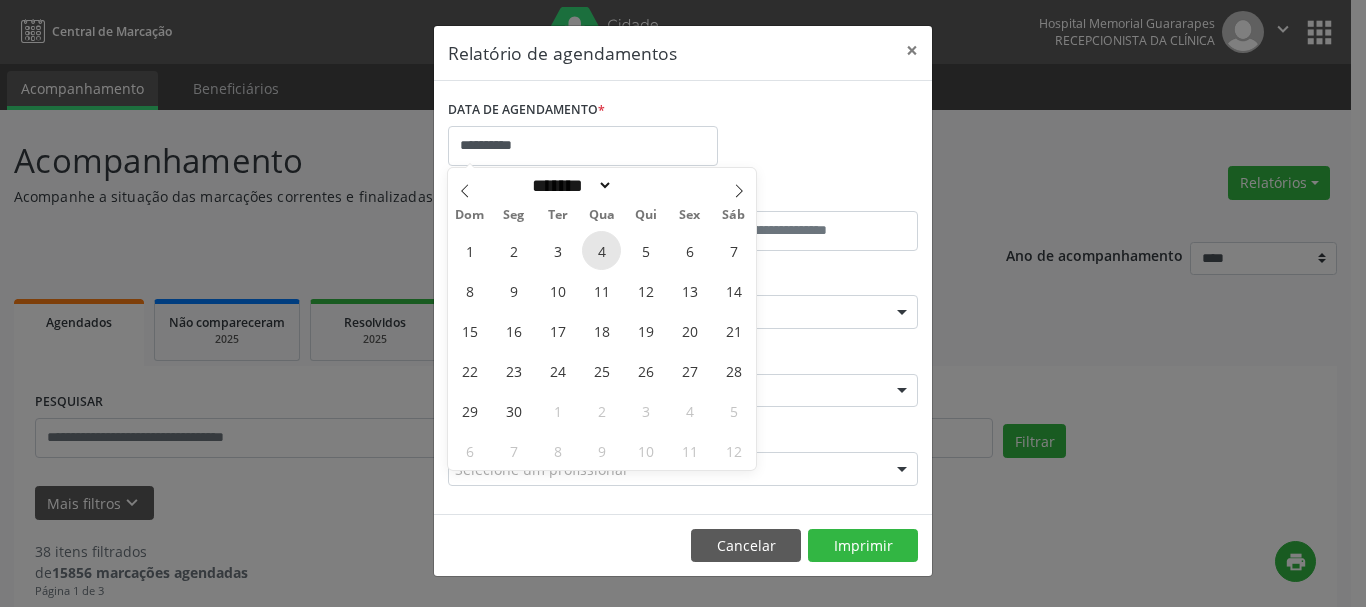 click on "4" at bounding box center [601, 250] 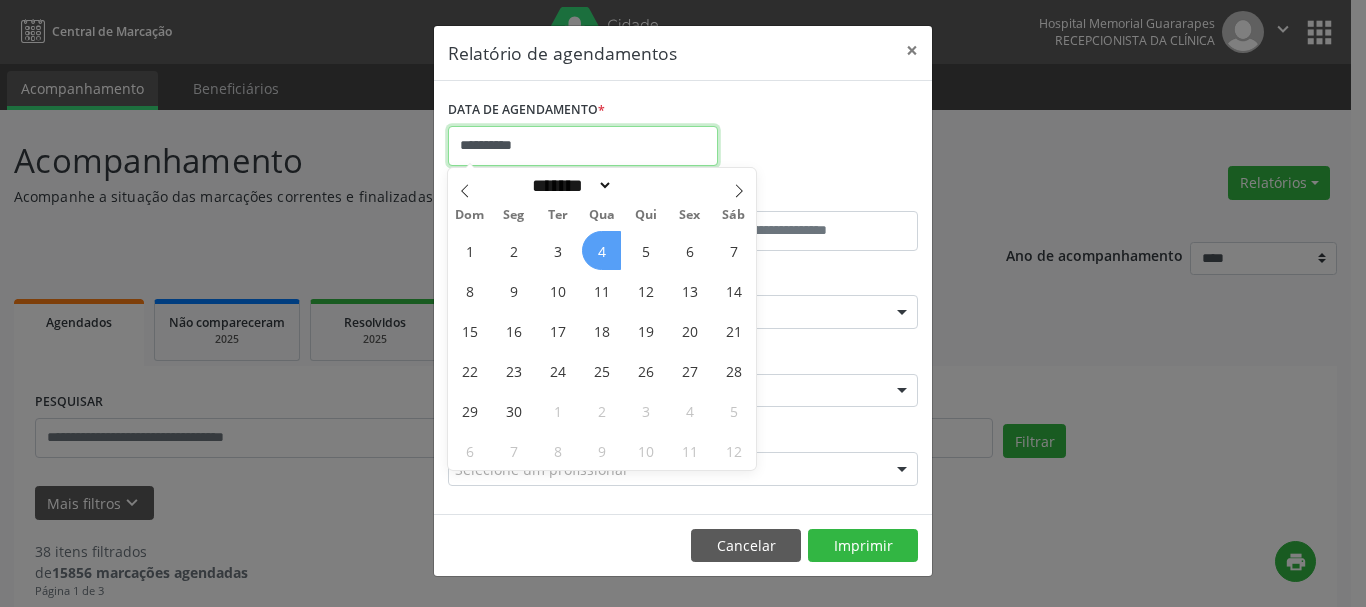 drag, startPoint x: 642, startPoint y: 125, endPoint x: 646, endPoint y: 137, distance: 12.649111 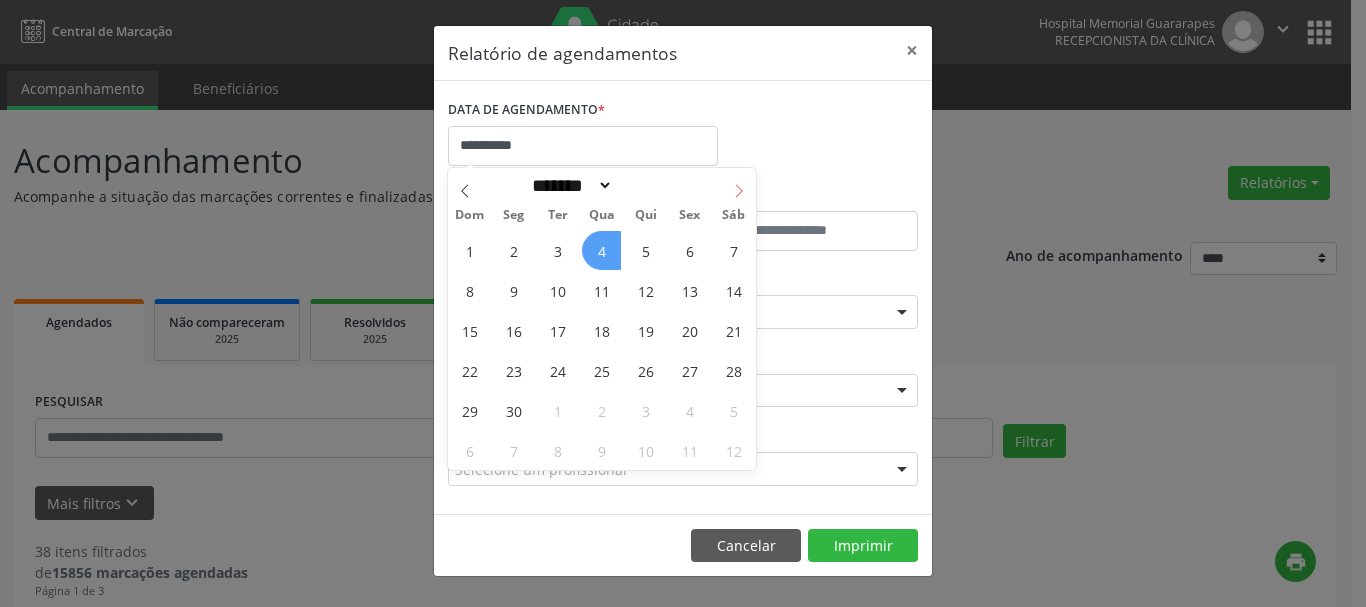 click 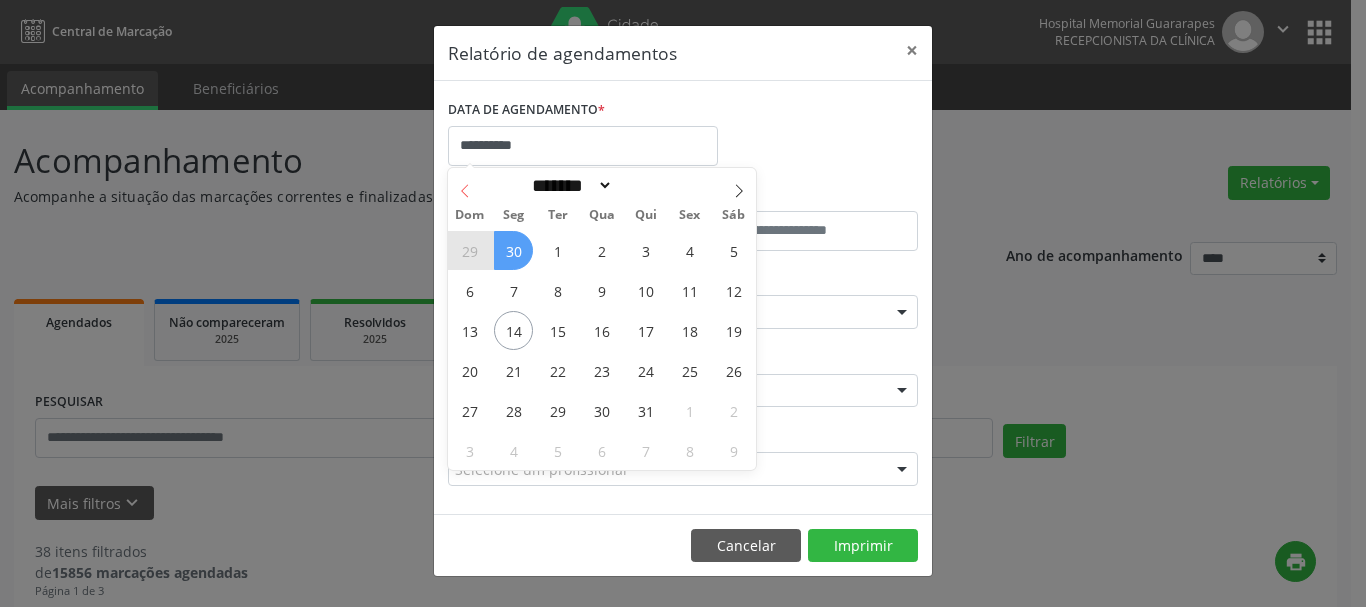 click at bounding box center (465, 185) 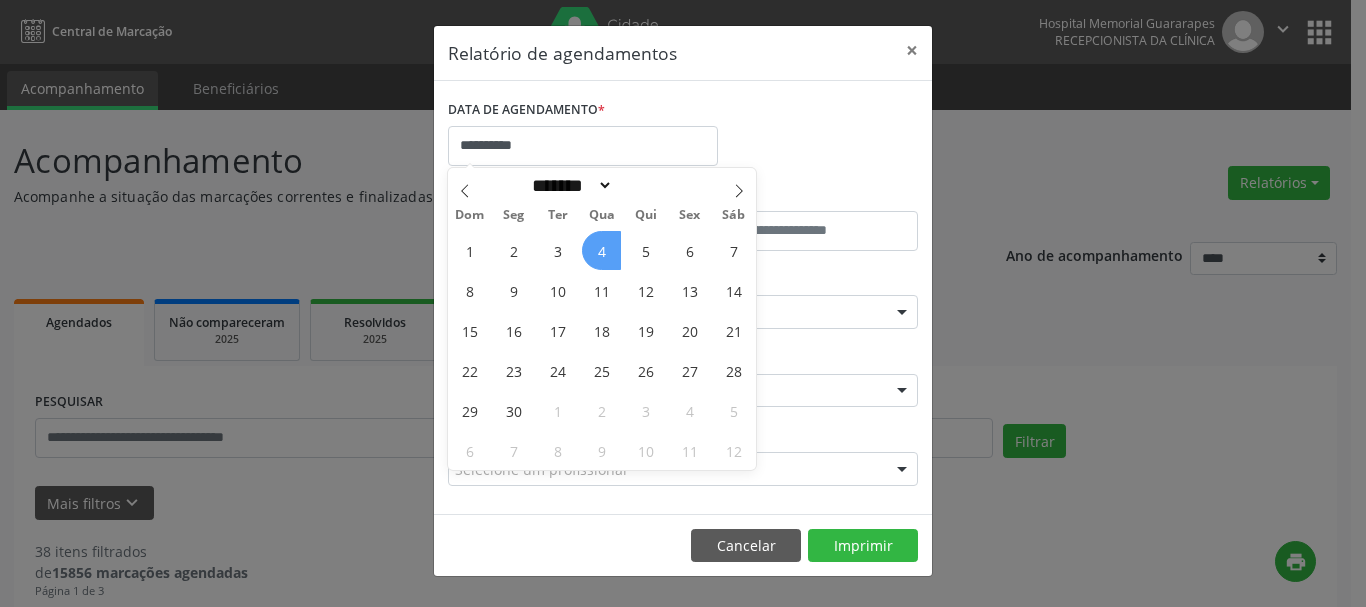 click on "4" at bounding box center [601, 250] 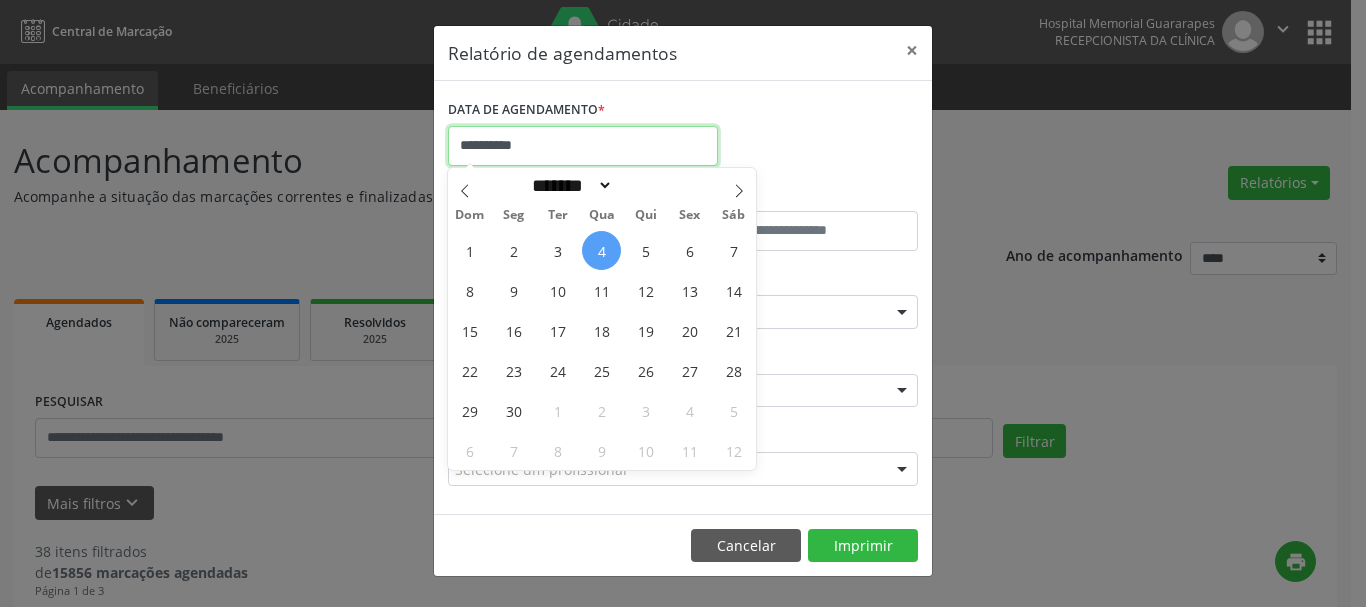 click on "**********" at bounding box center (583, 146) 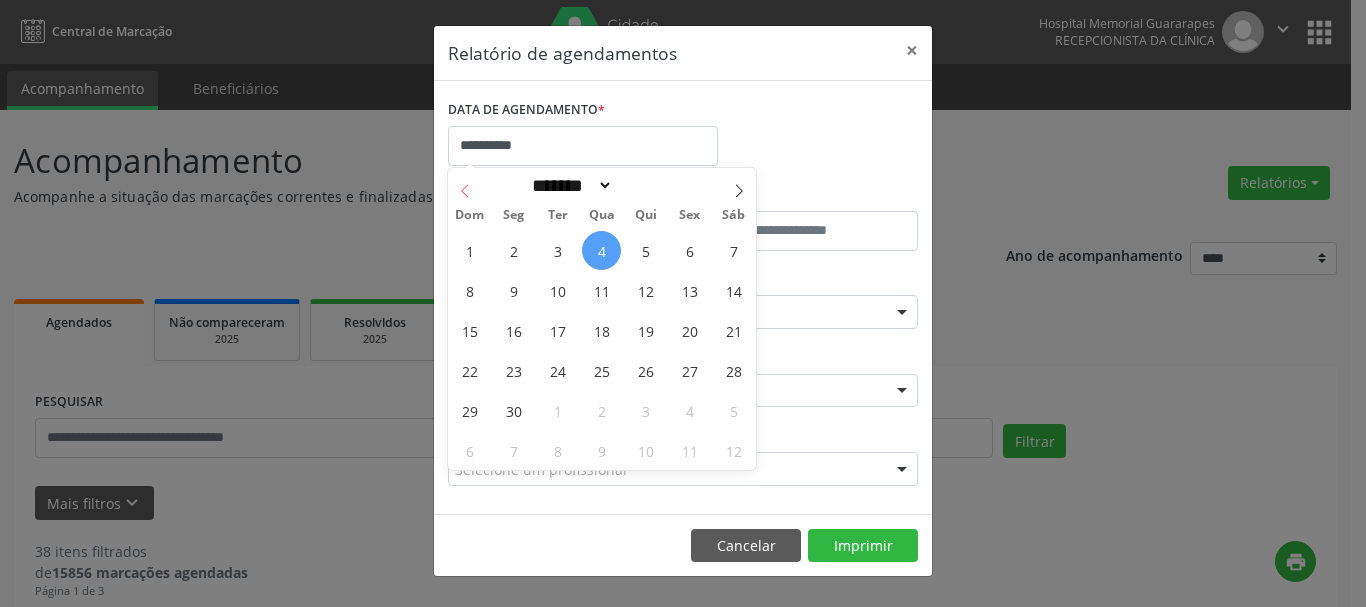 click 